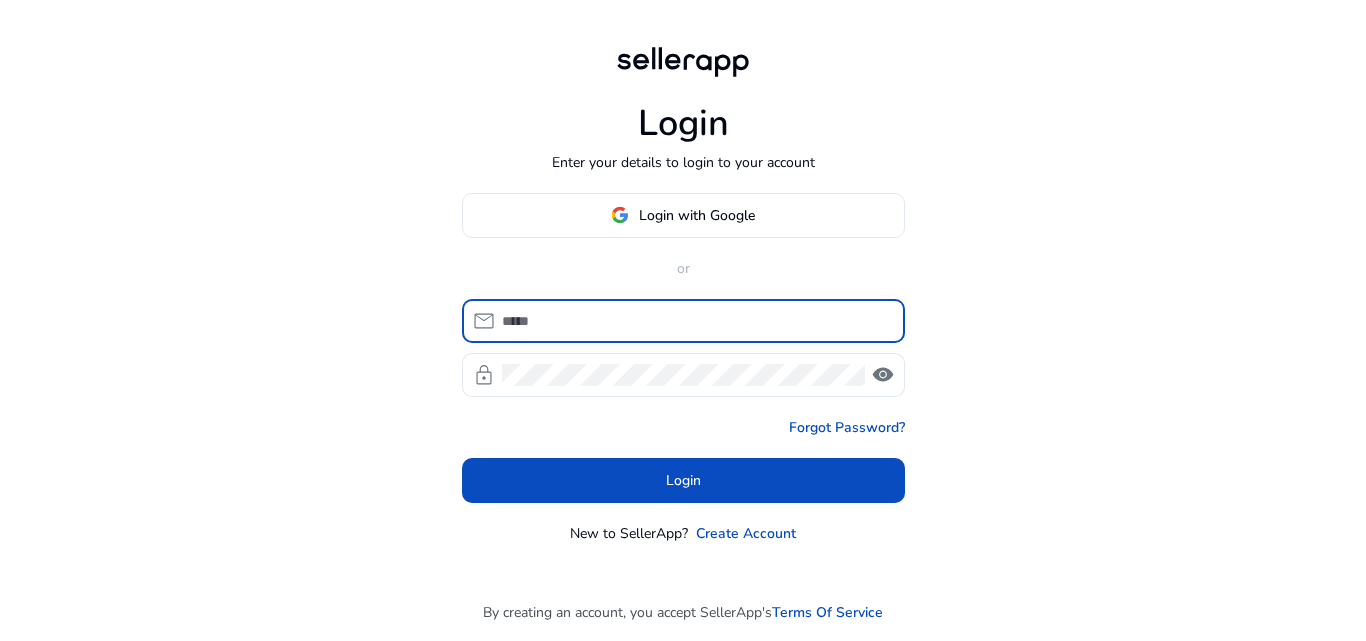 scroll, scrollTop: 0, scrollLeft: 0, axis: both 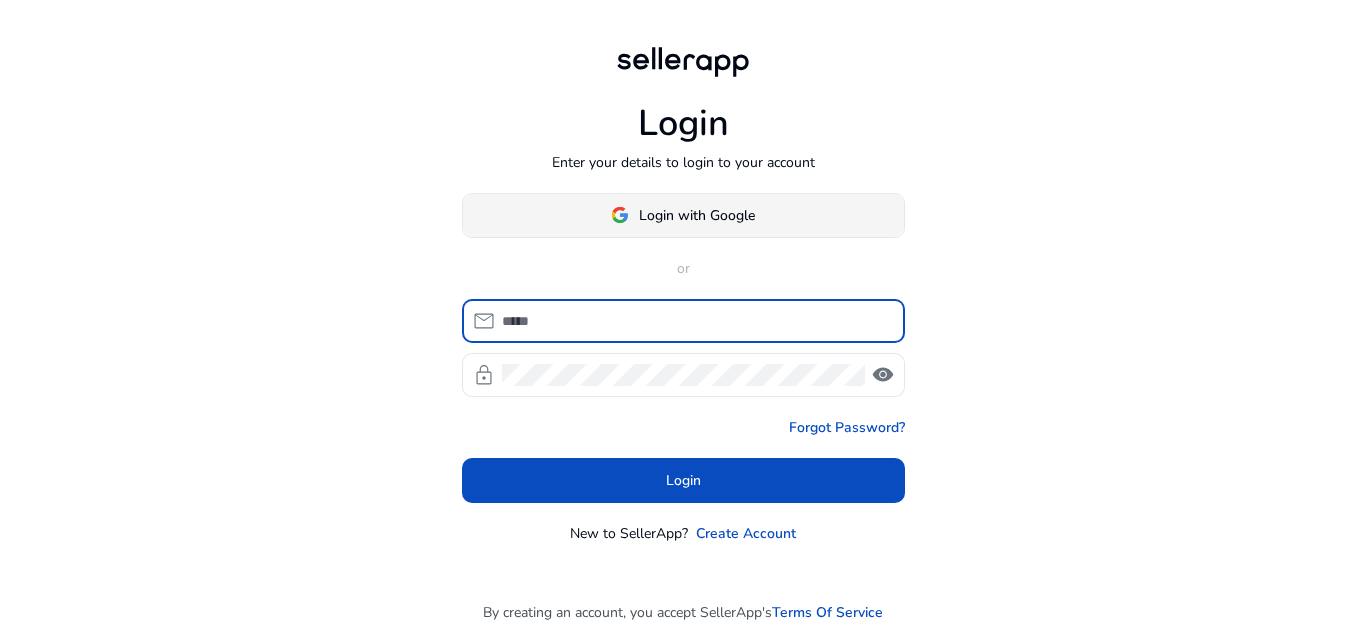 click 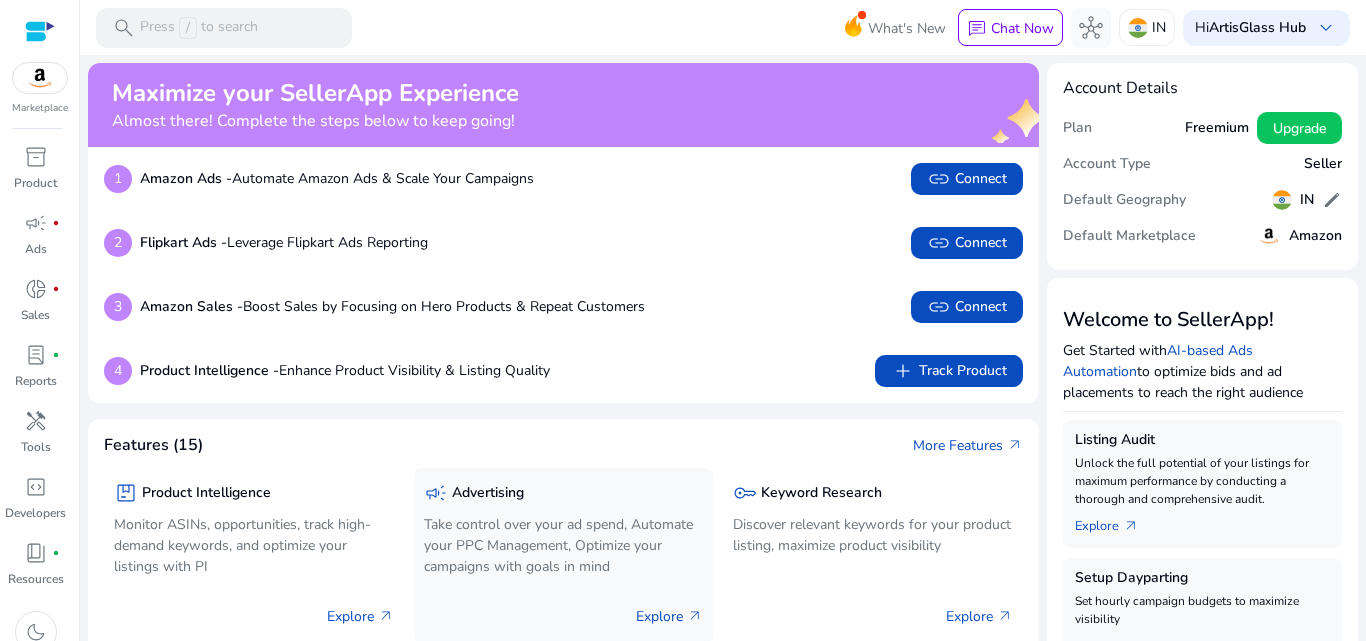 scroll, scrollTop: 0, scrollLeft: 0, axis: both 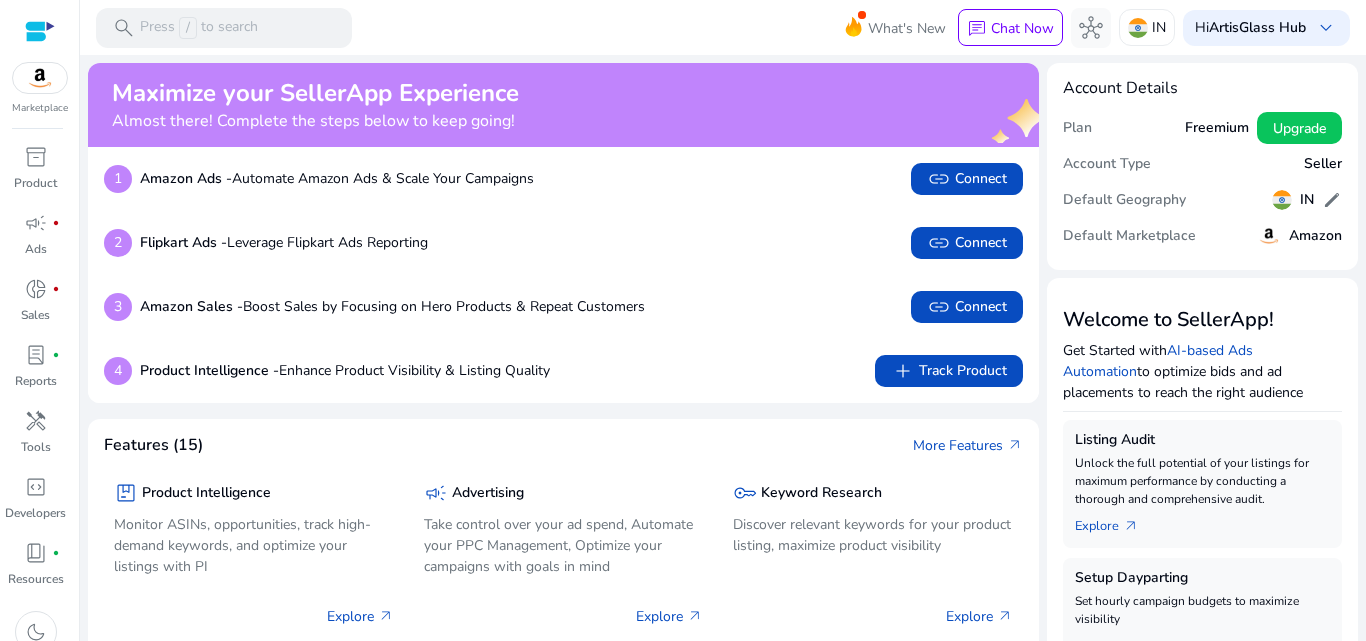 click on "search   Press  /  to search  What's New  chat  Chat Now  hub  IN  Hi  ArtisGlass Hub  keyboard_arrow_down" at bounding box center [723, 27] 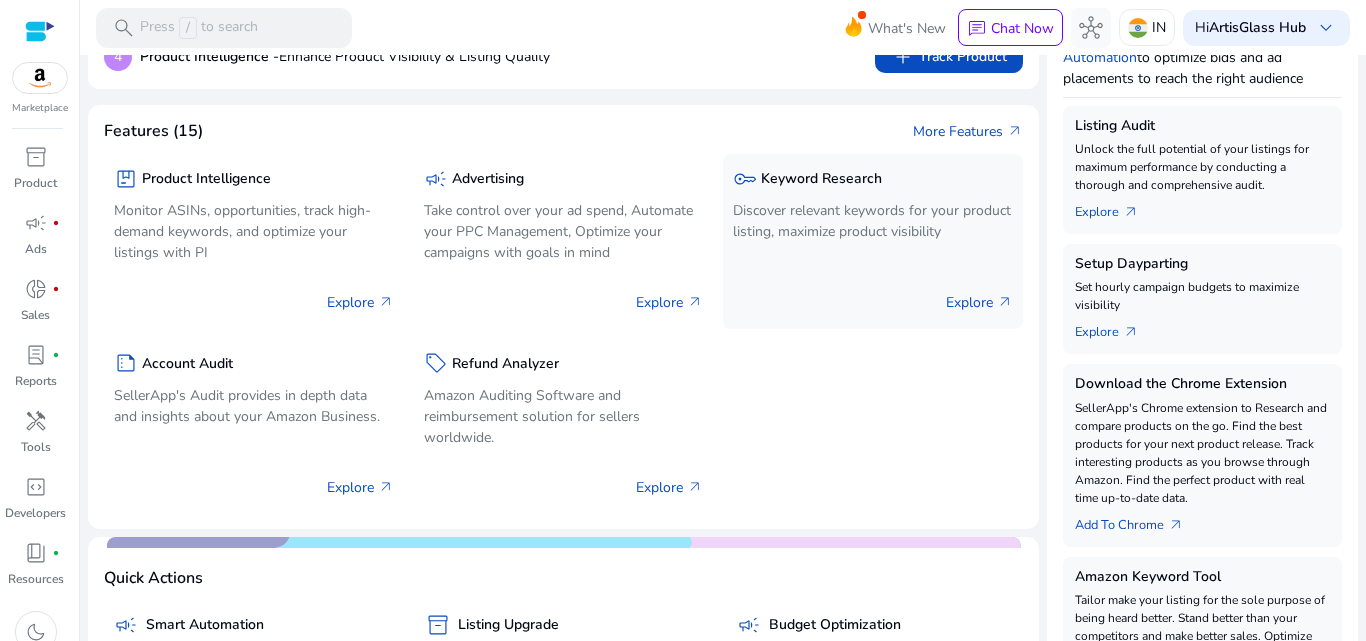 scroll, scrollTop: 318, scrollLeft: 0, axis: vertical 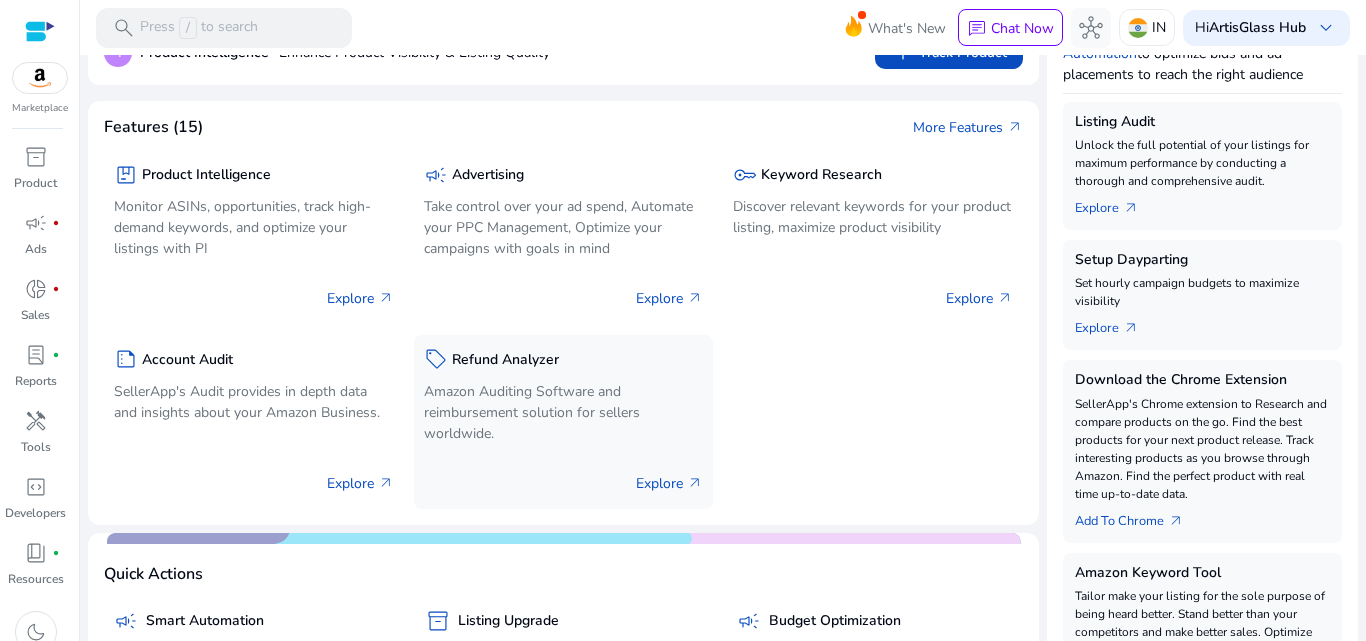 click on "Explore   arrow_outward" 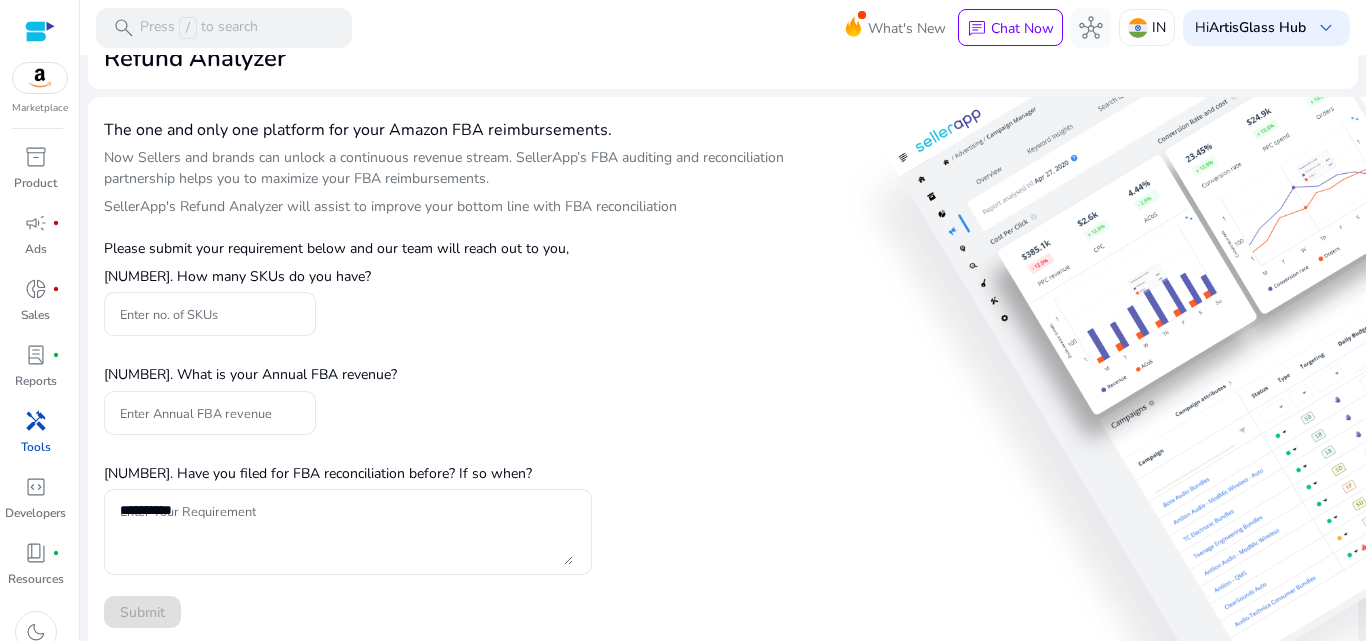 scroll, scrollTop: 0, scrollLeft: 0, axis: both 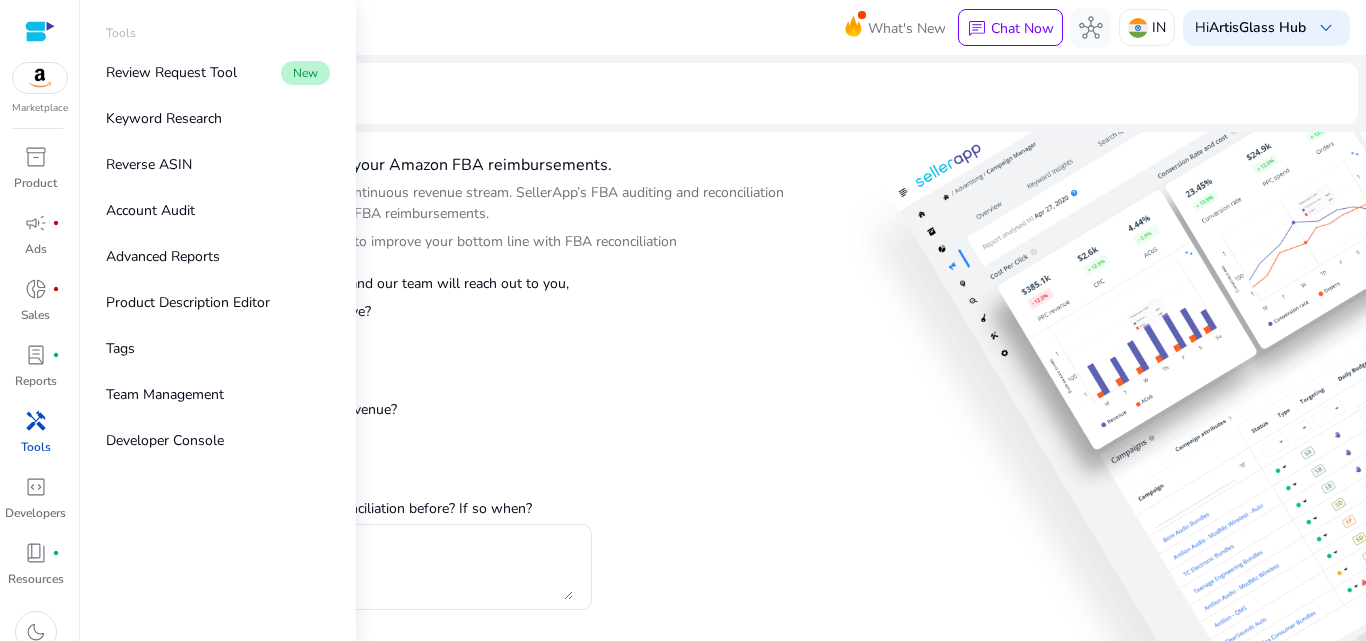 click on "Tools" at bounding box center [36, 447] 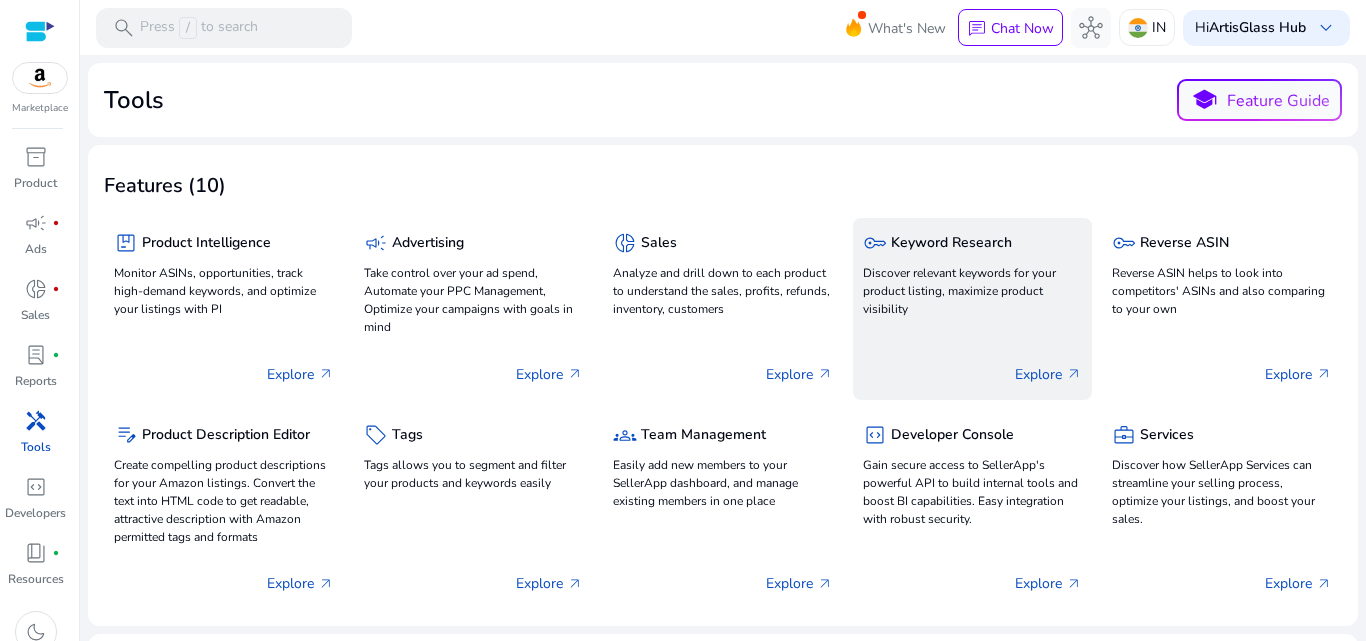 click on "Explore   arrow_outward" 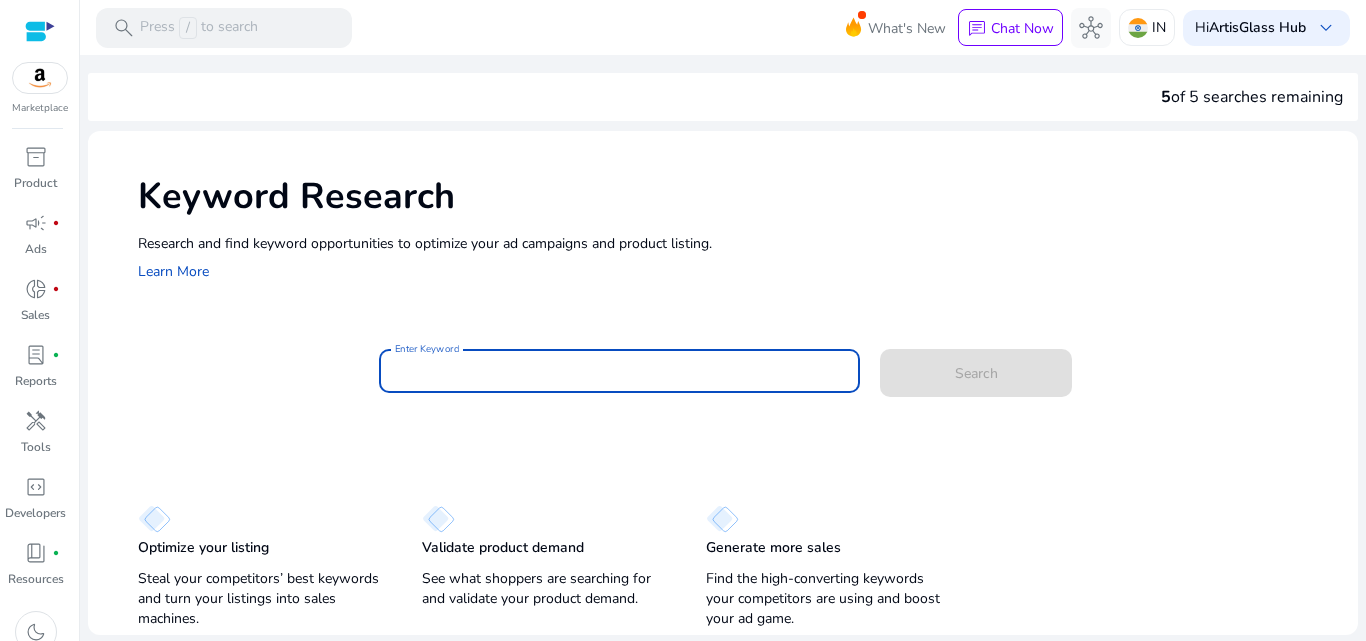 click on "Enter Keyword" at bounding box center (620, 371) 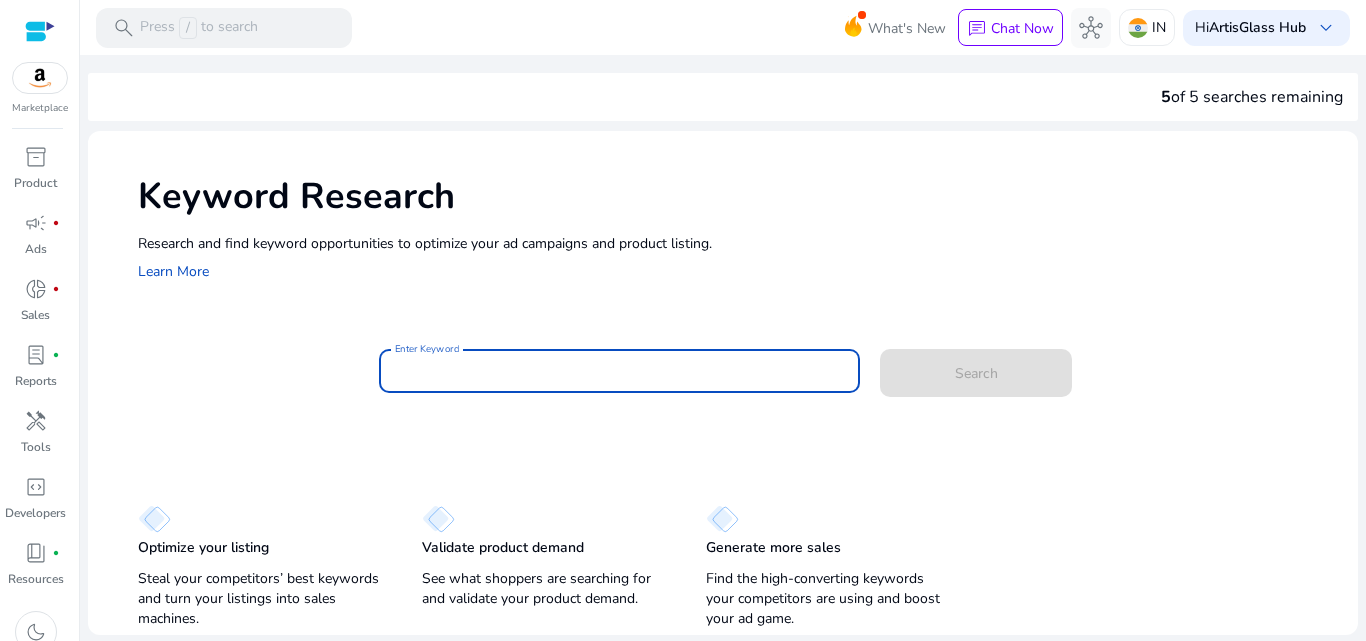 paste on "******" 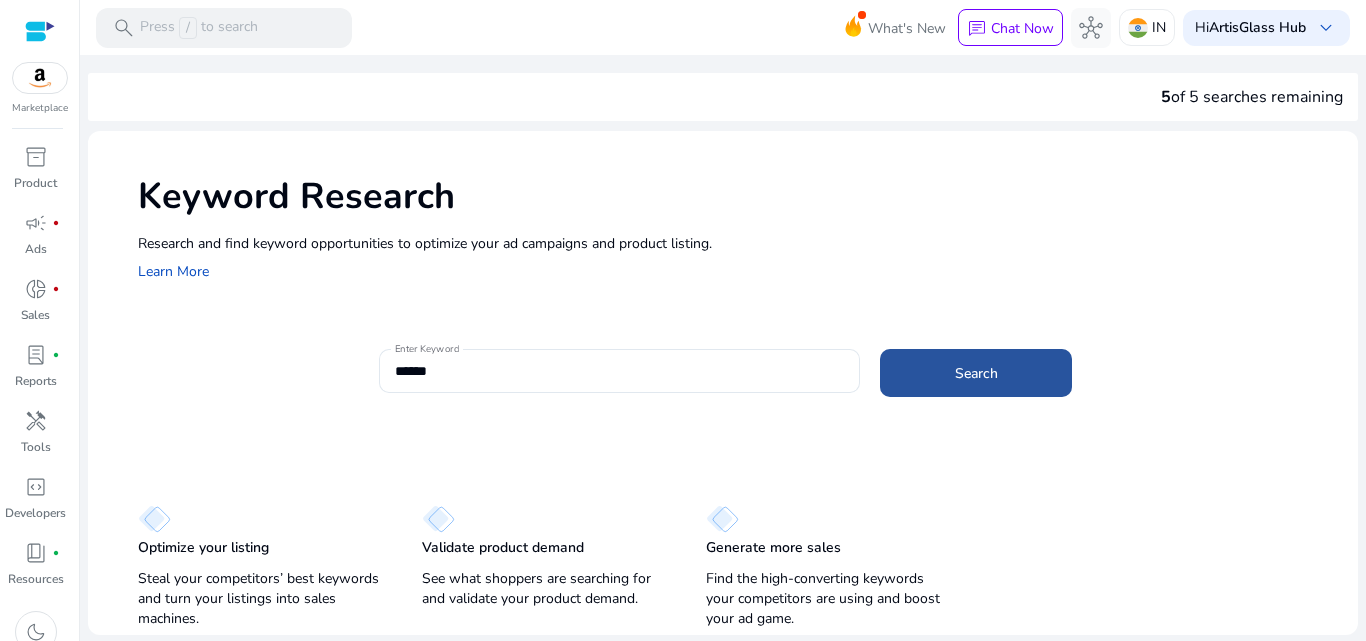 click 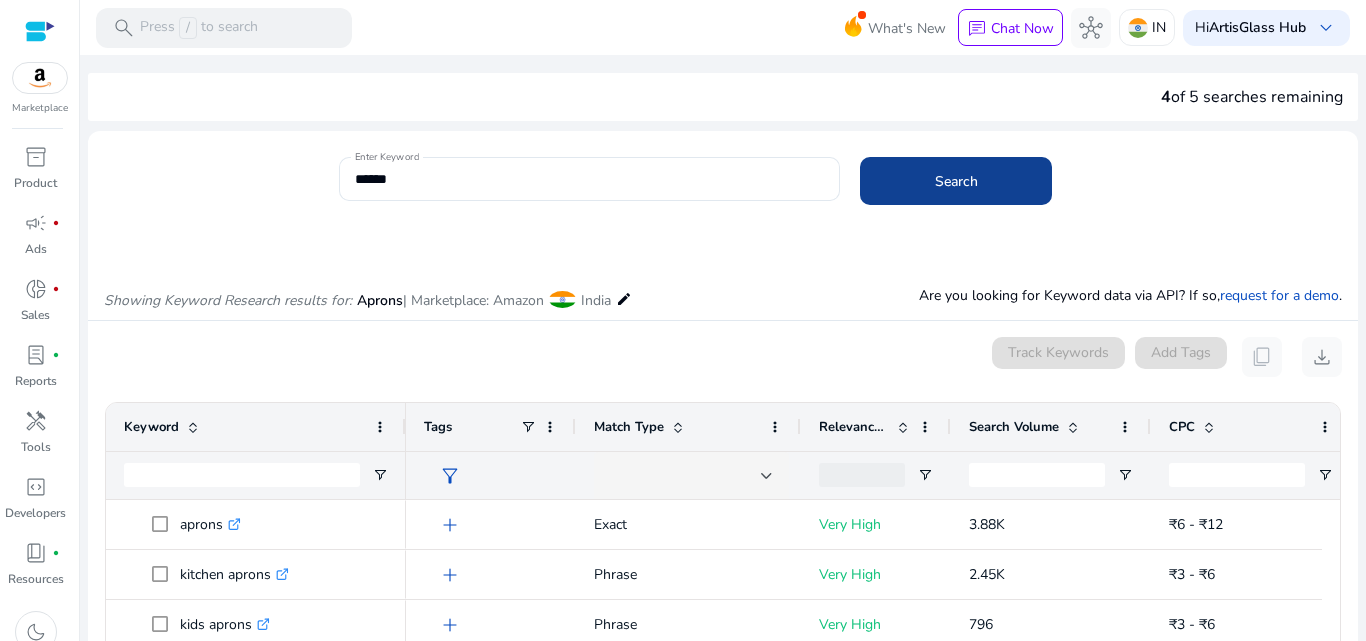 scroll, scrollTop: 238, scrollLeft: 0, axis: vertical 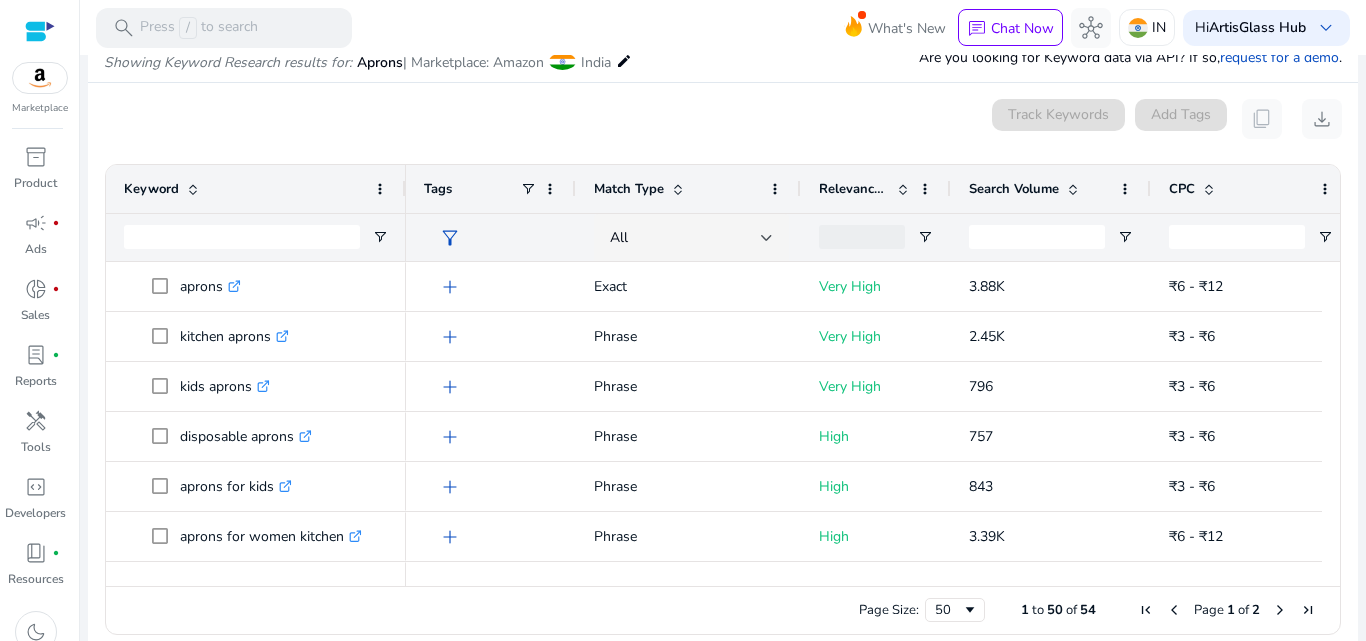 click on "Search Volume" at bounding box center [1014, 189] 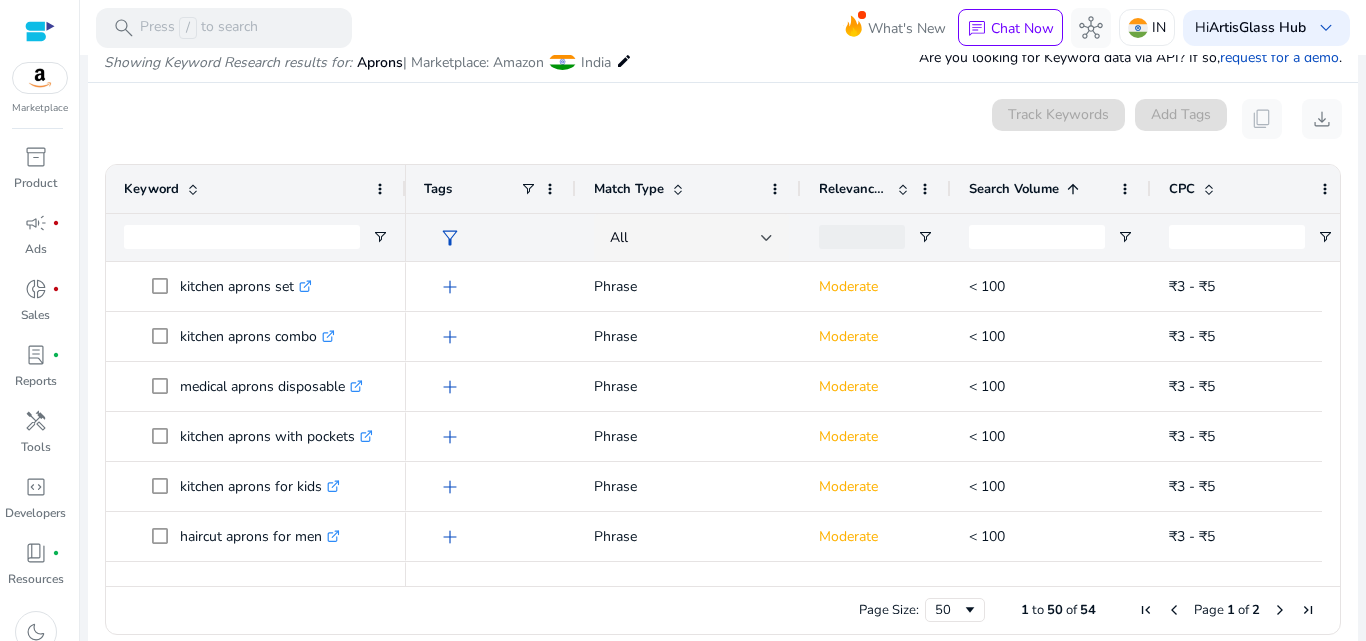 click on "Search Volume" at bounding box center (1014, 189) 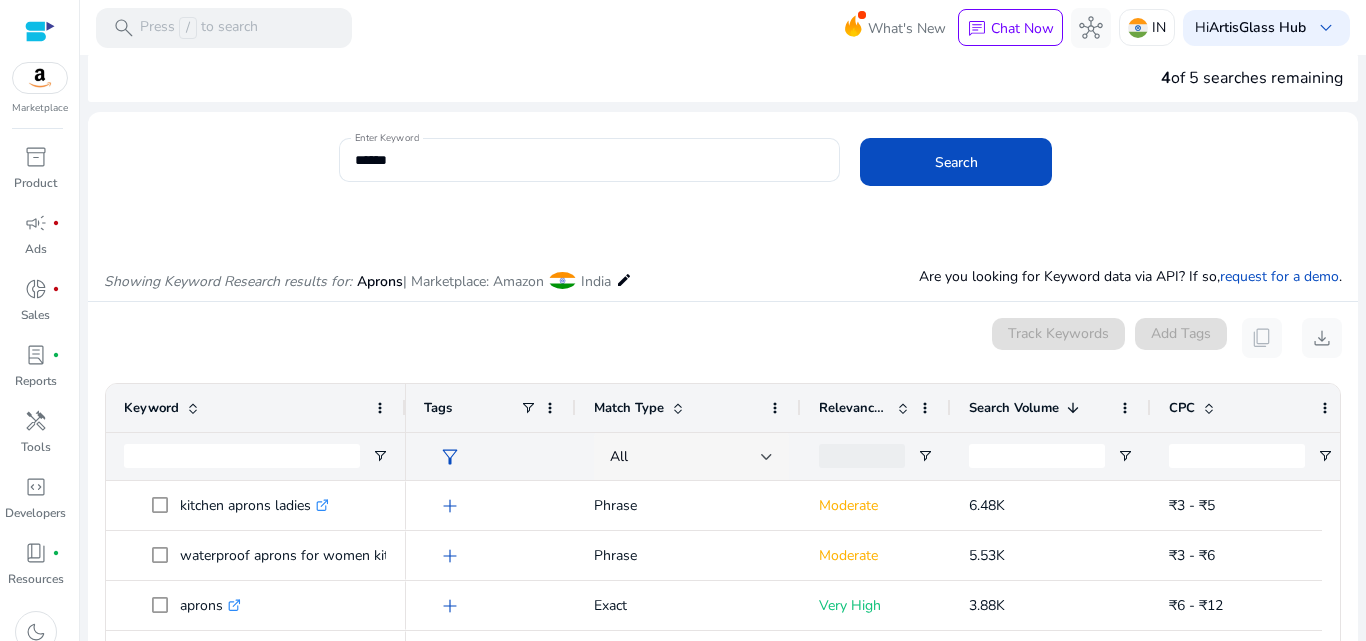 scroll, scrollTop: 0, scrollLeft: 0, axis: both 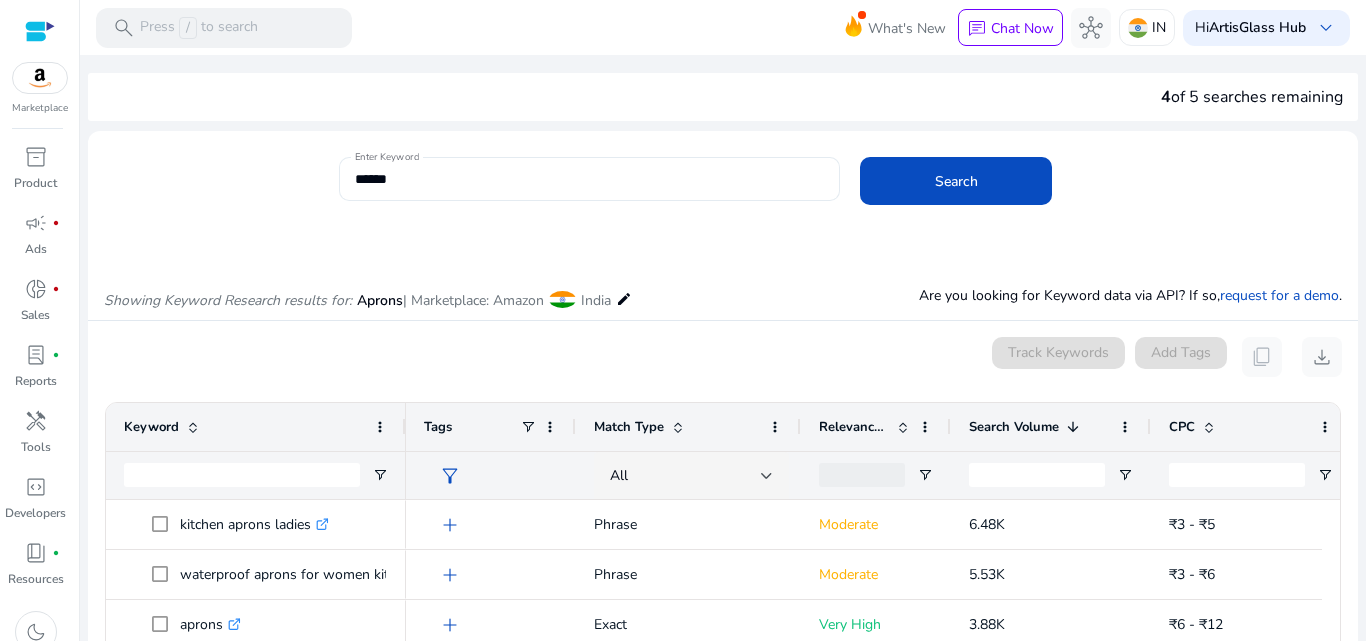 click on "******" 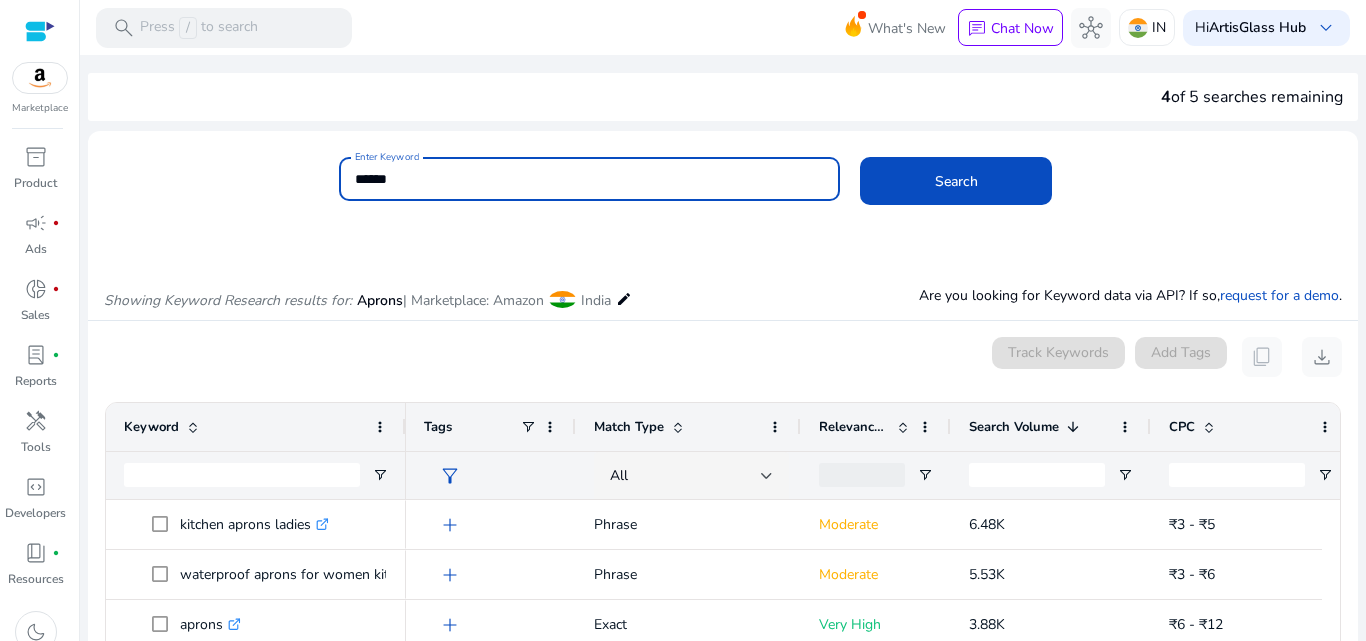 paste on "**********" 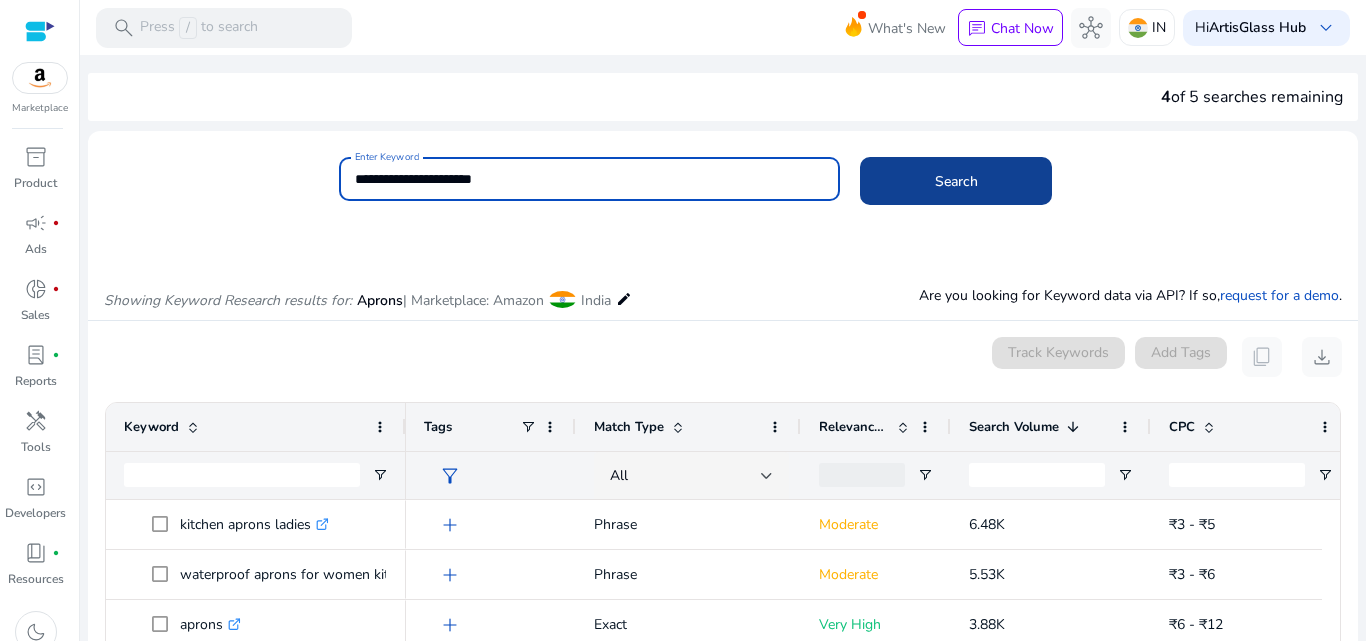 type on "**********" 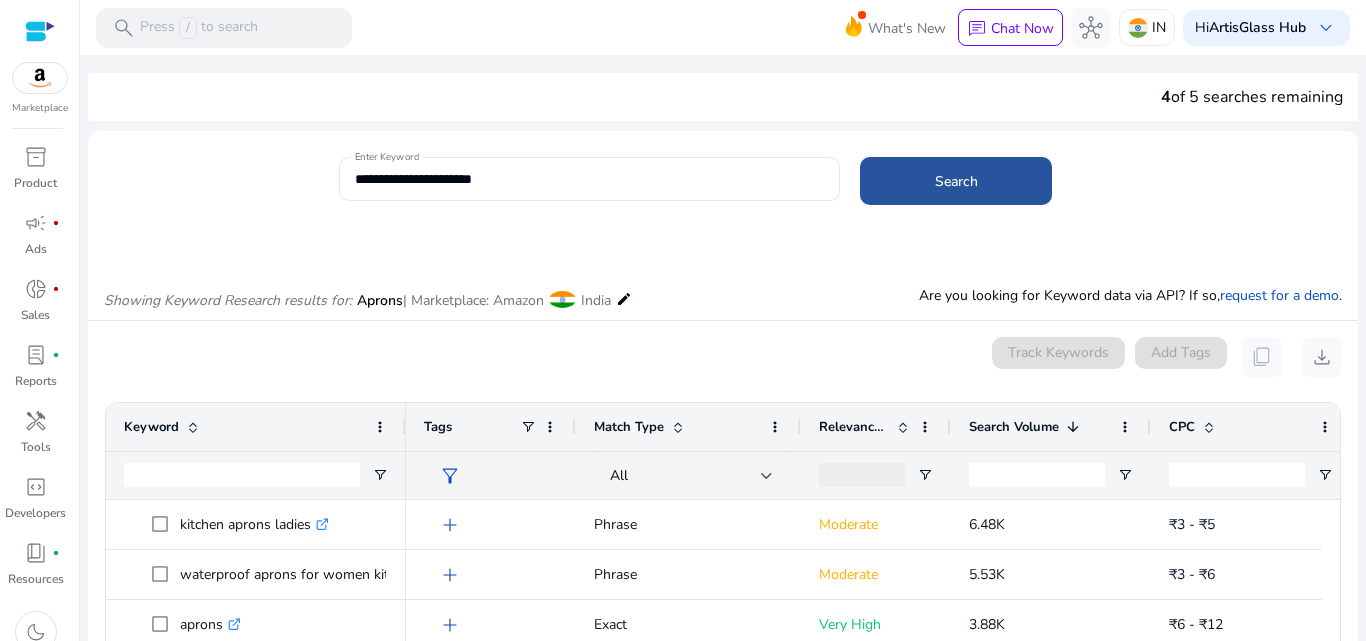 click on "Search" 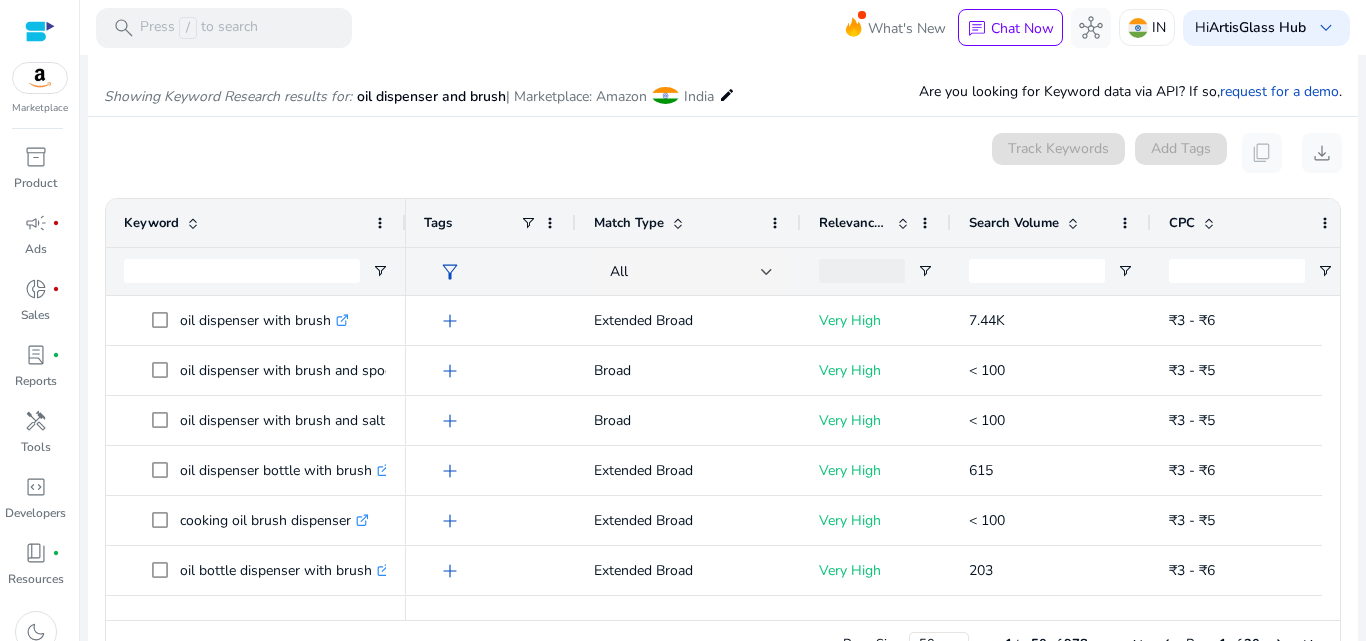 scroll, scrollTop: 238, scrollLeft: 0, axis: vertical 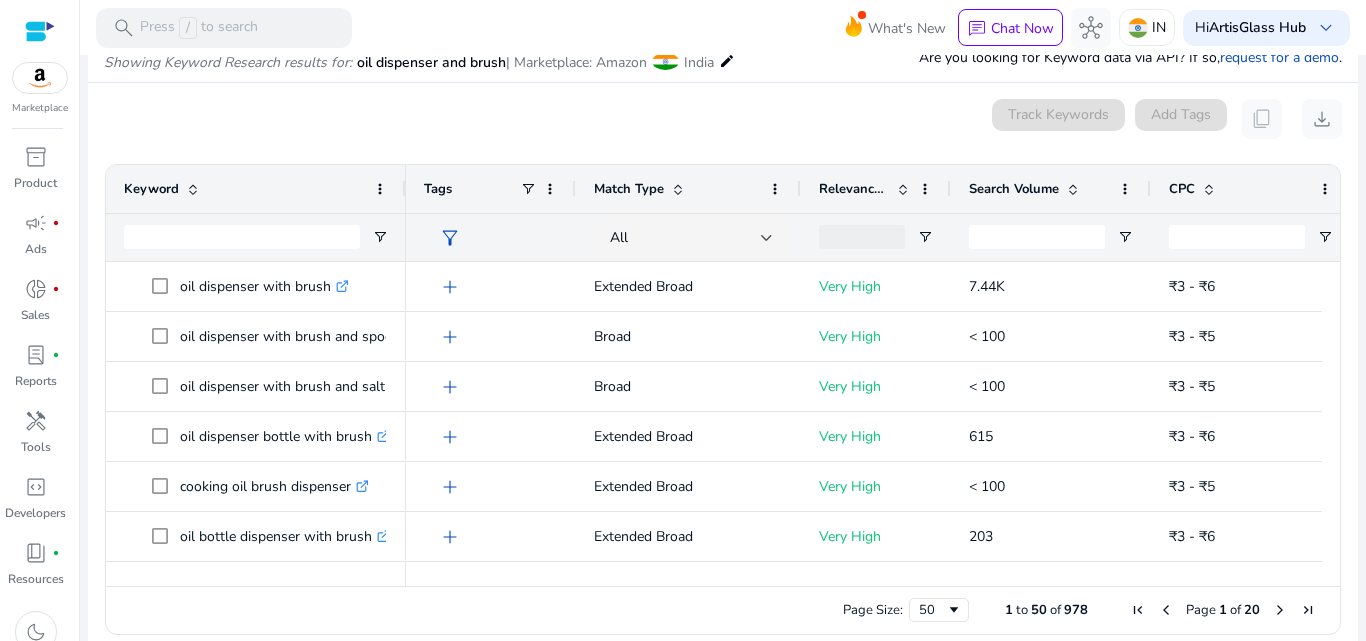 click on "Search Volume" at bounding box center (1014, 189) 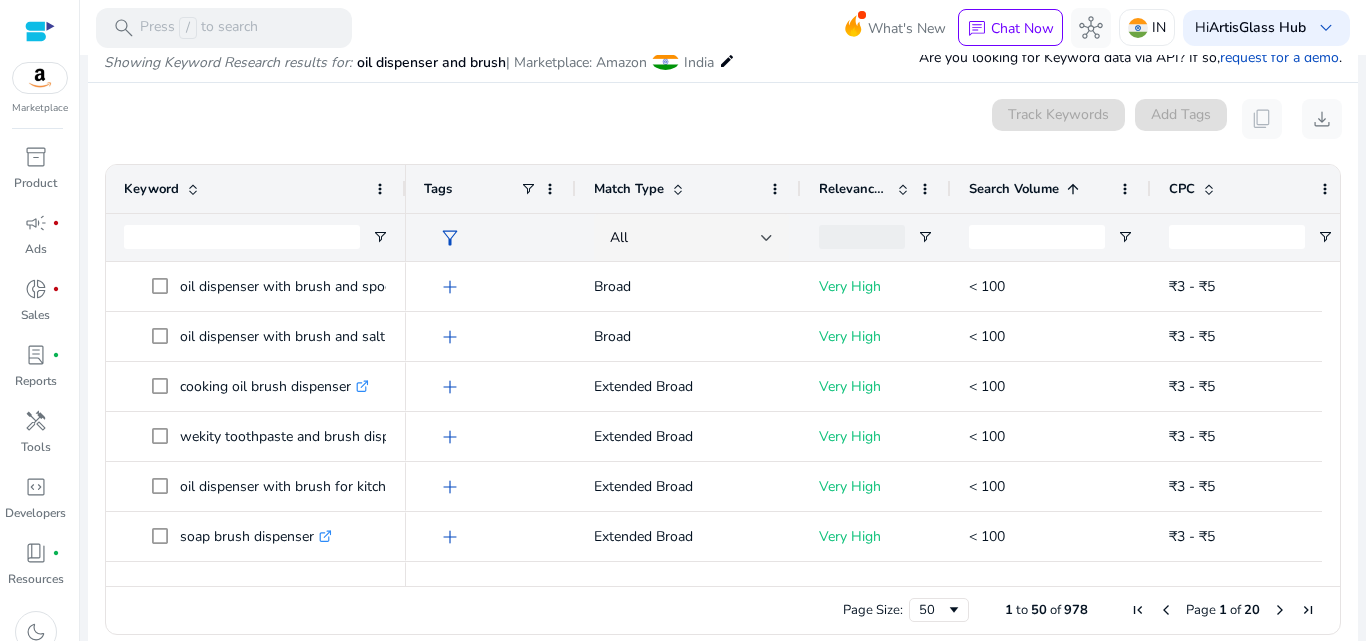 click on "Search Volume" at bounding box center (1014, 189) 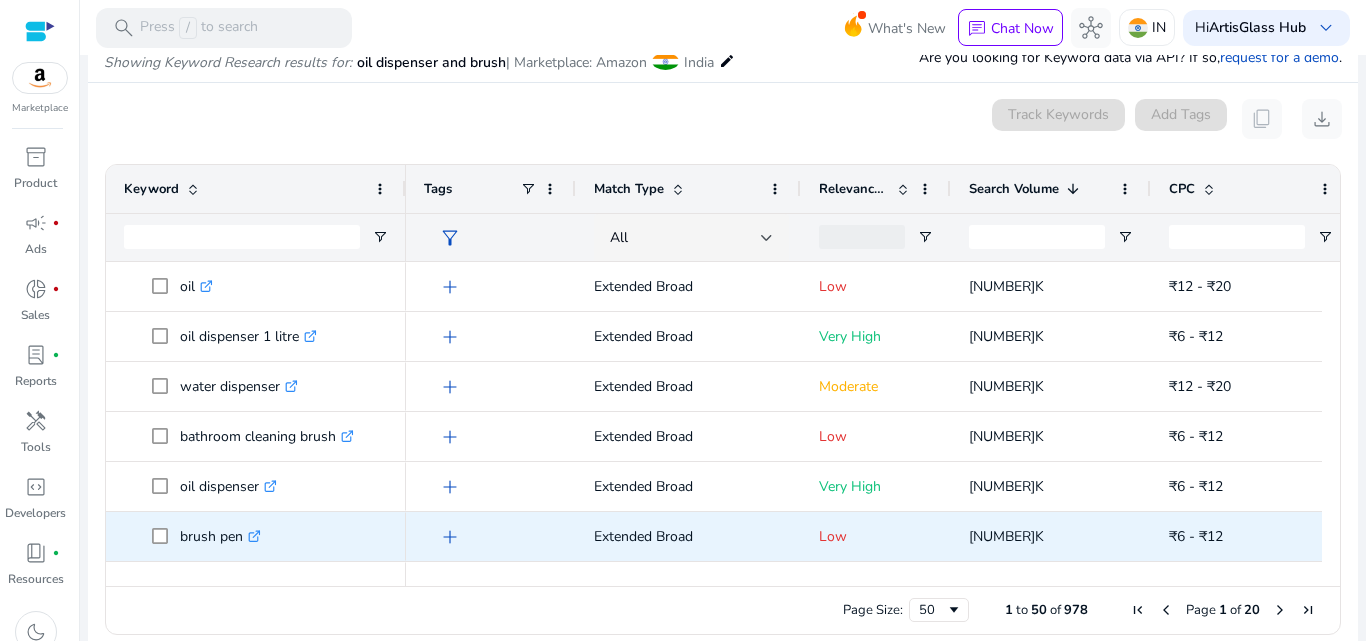 scroll, scrollTop: 155, scrollLeft: 0, axis: vertical 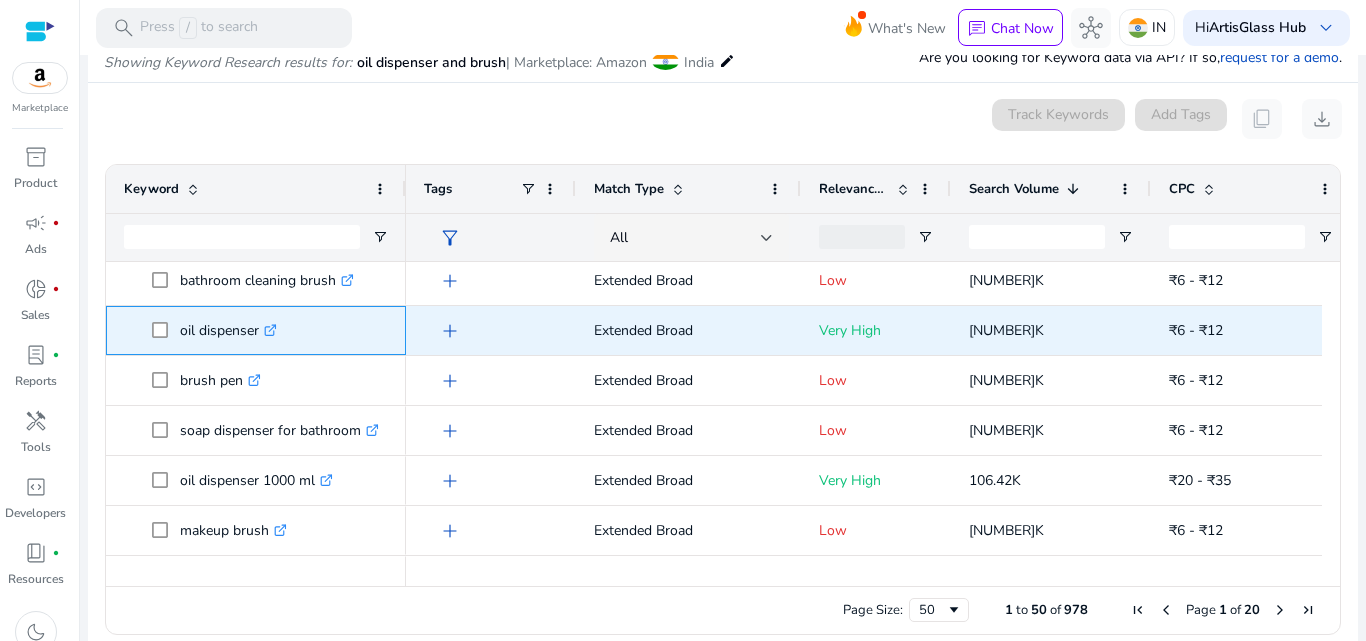 click on "oil dispenser  .st0{fill:#2c8af8}" at bounding box center [228, 330] 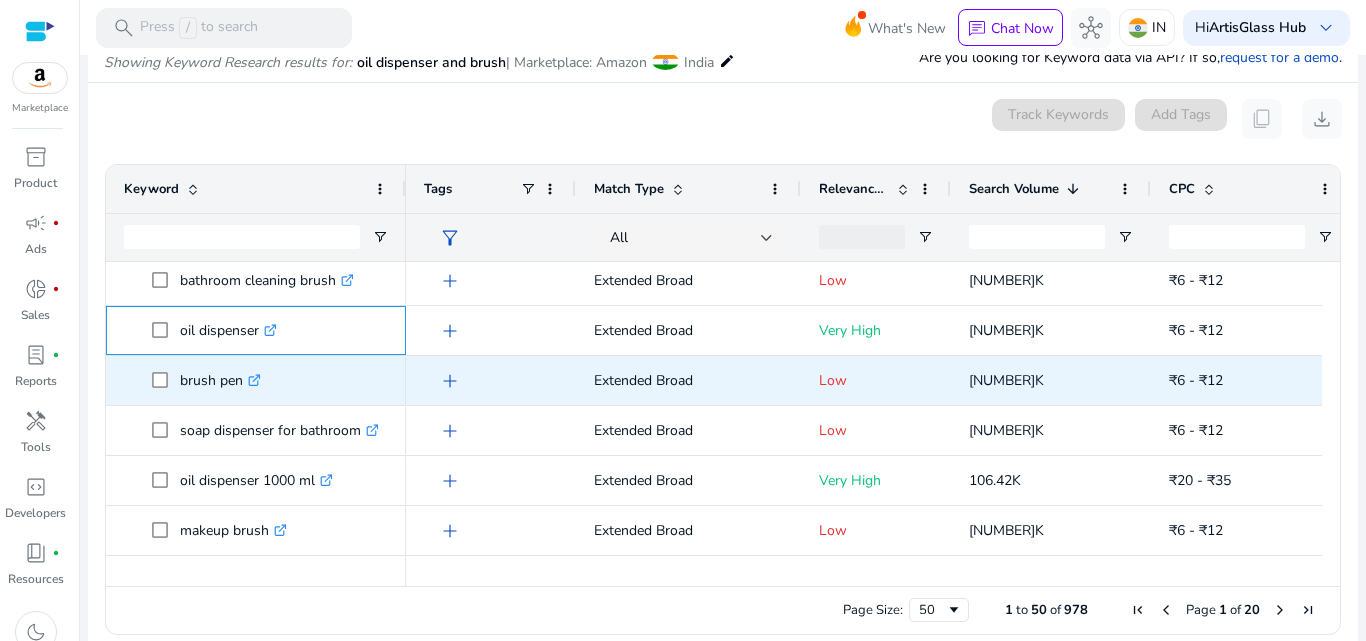 scroll, scrollTop: 0, scrollLeft: 0, axis: both 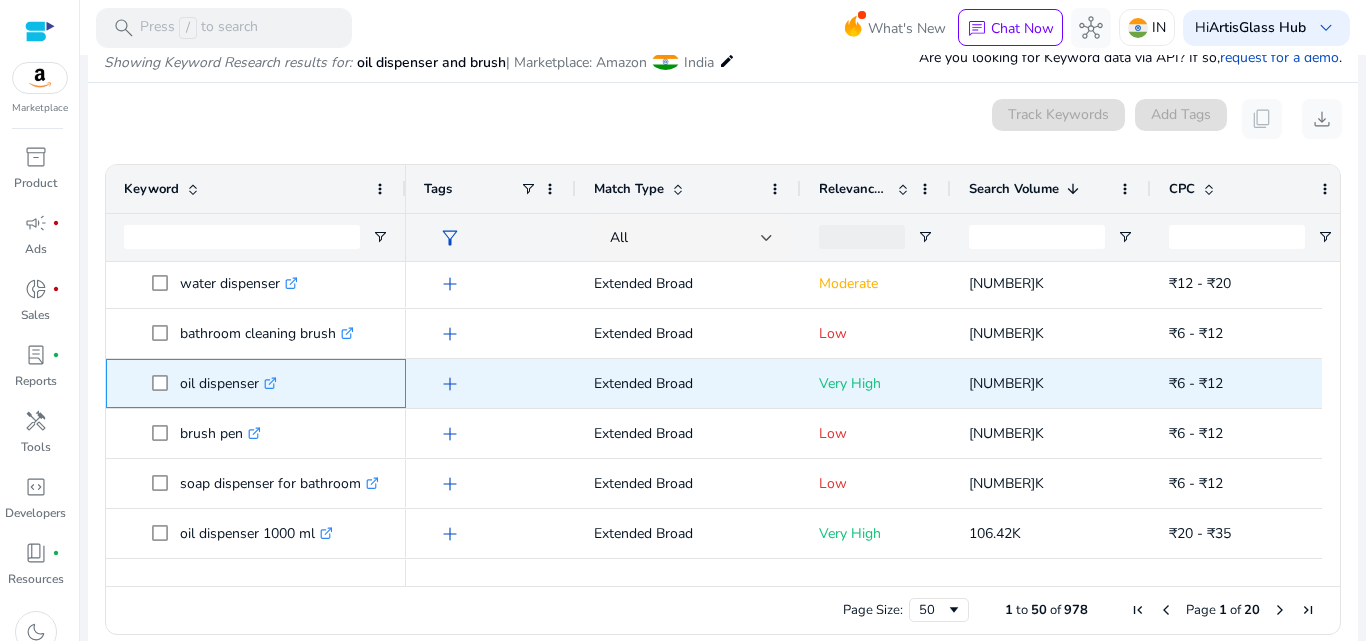 click on ".st0{fill:#2c8af8}" 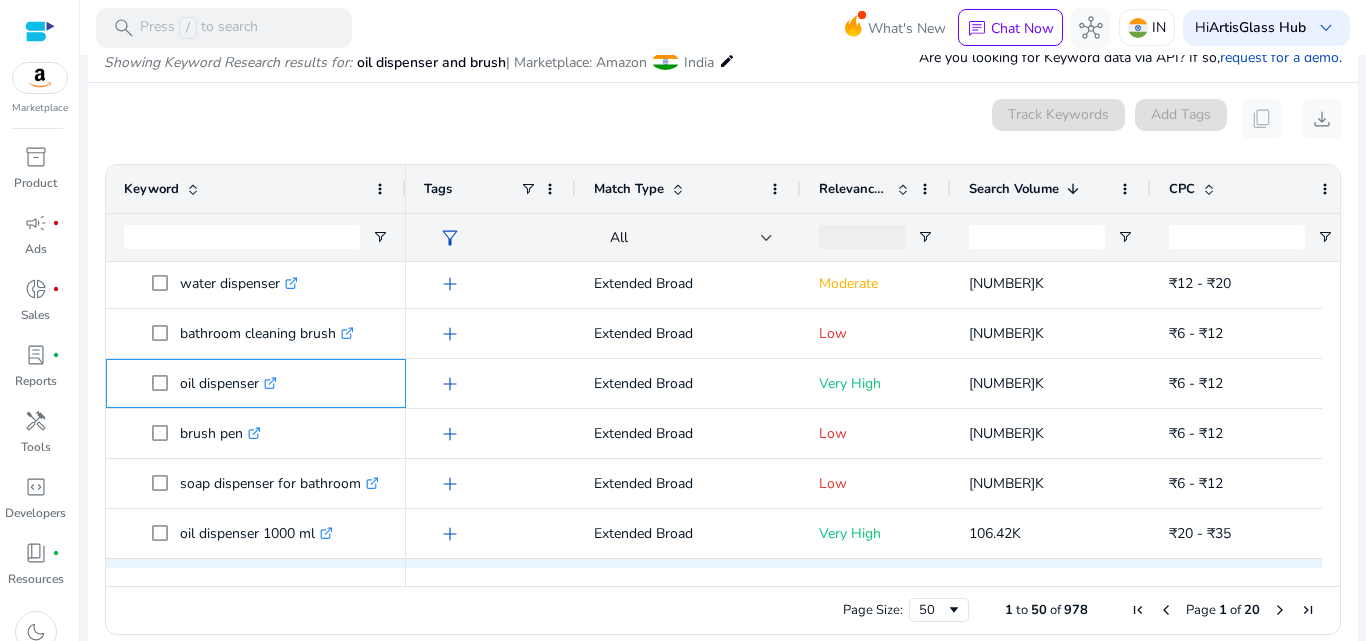 scroll, scrollTop: 242, scrollLeft: 0, axis: vertical 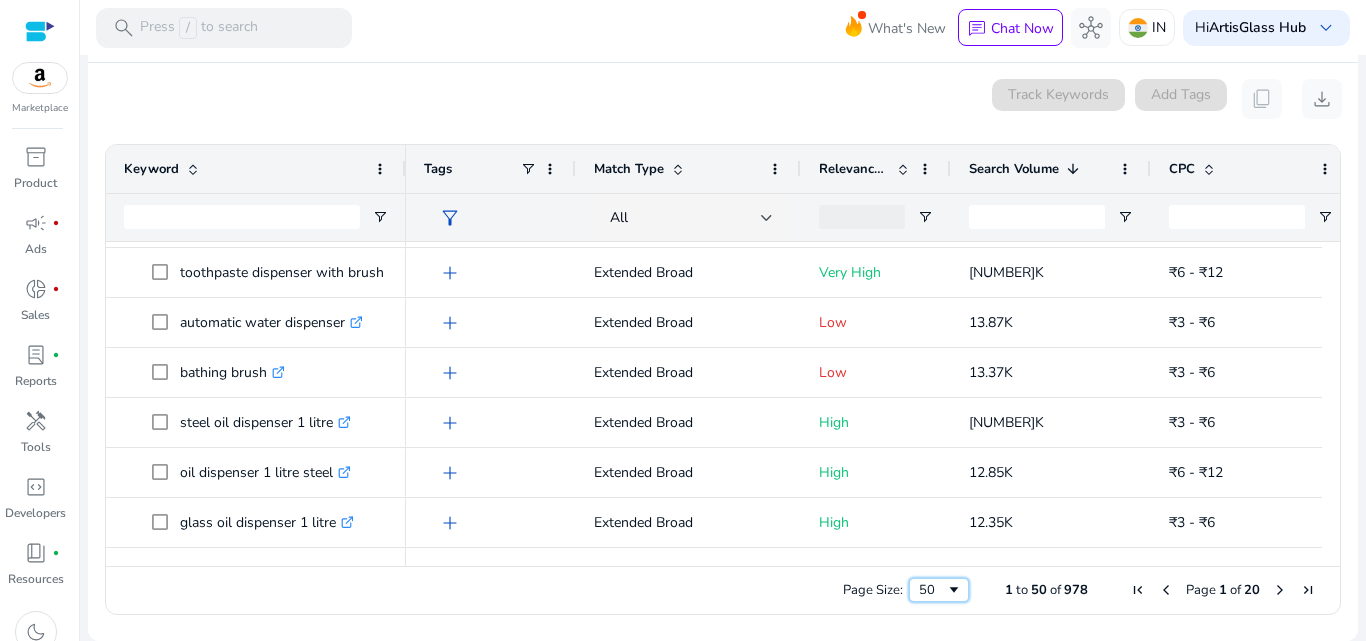 click at bounding box center [954, 590] 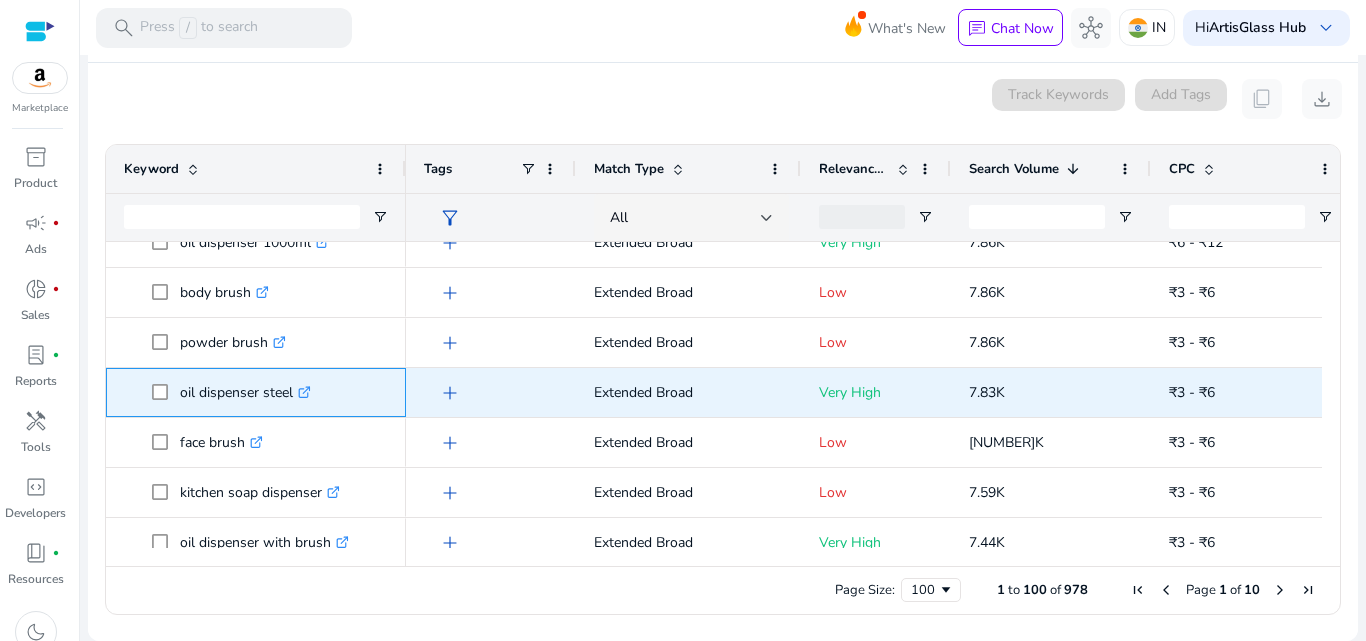 click on ".st0{fill:#2c8af8}" 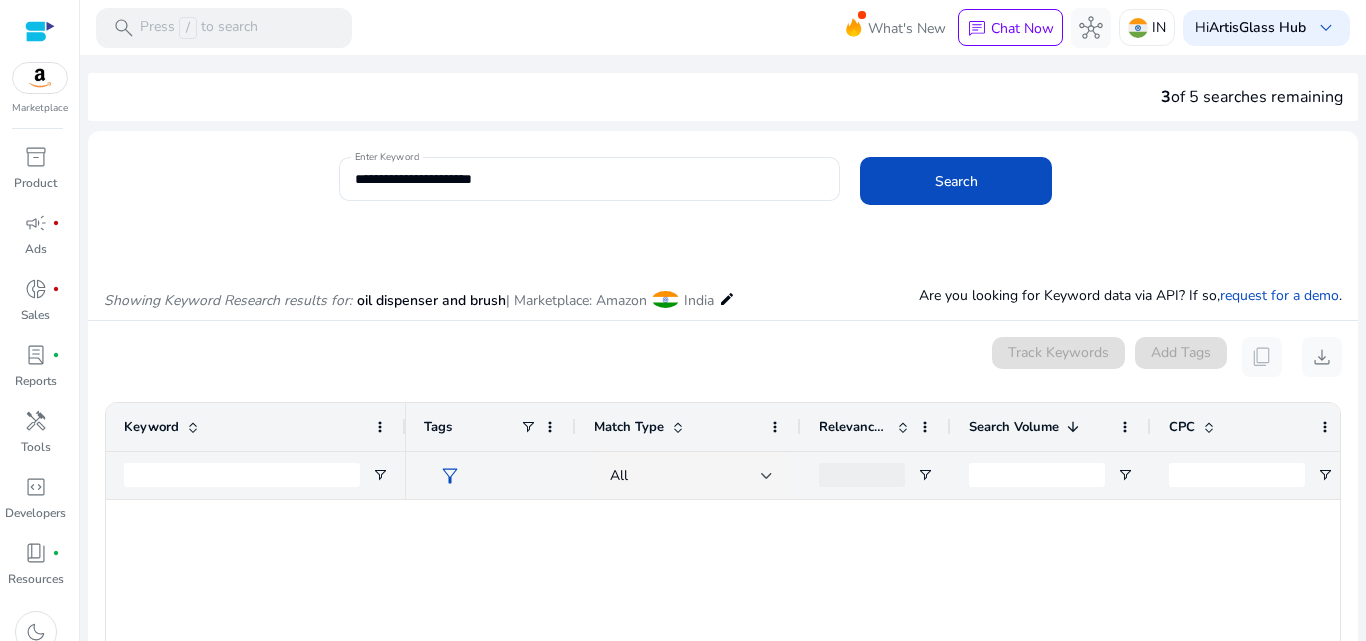 scroll, scrollTop: 0, scrollLeft: 0, axis: both 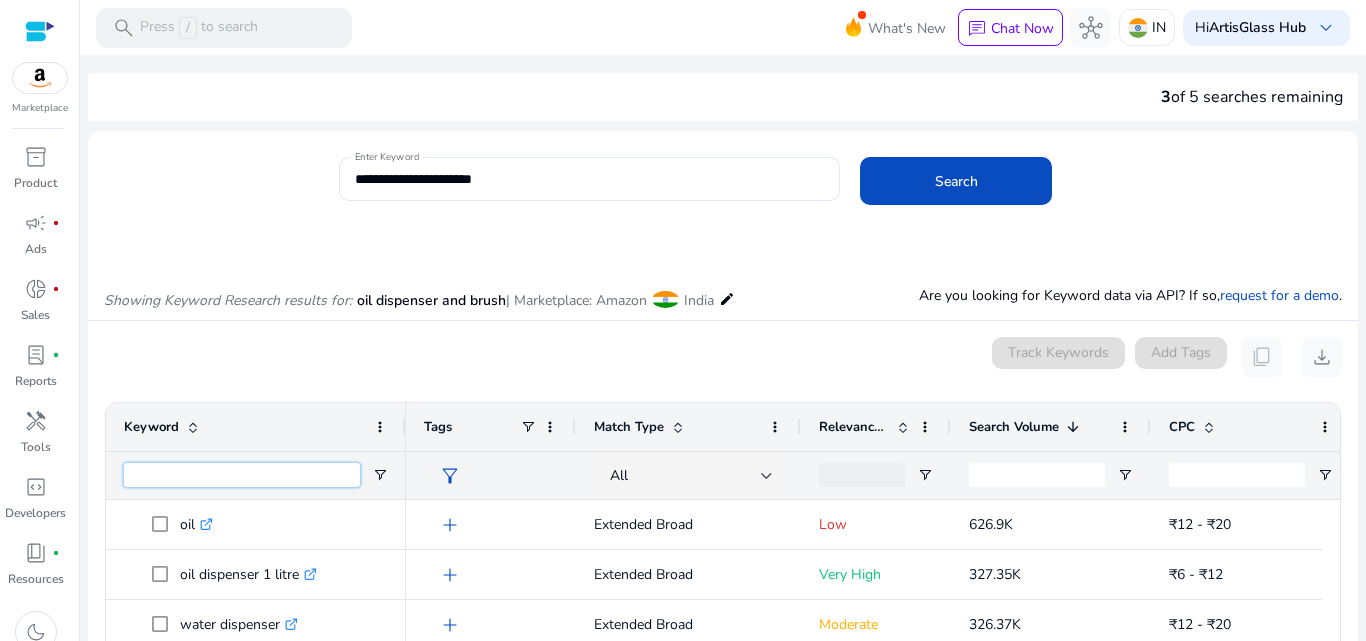 click at bounding box center (242, 475) 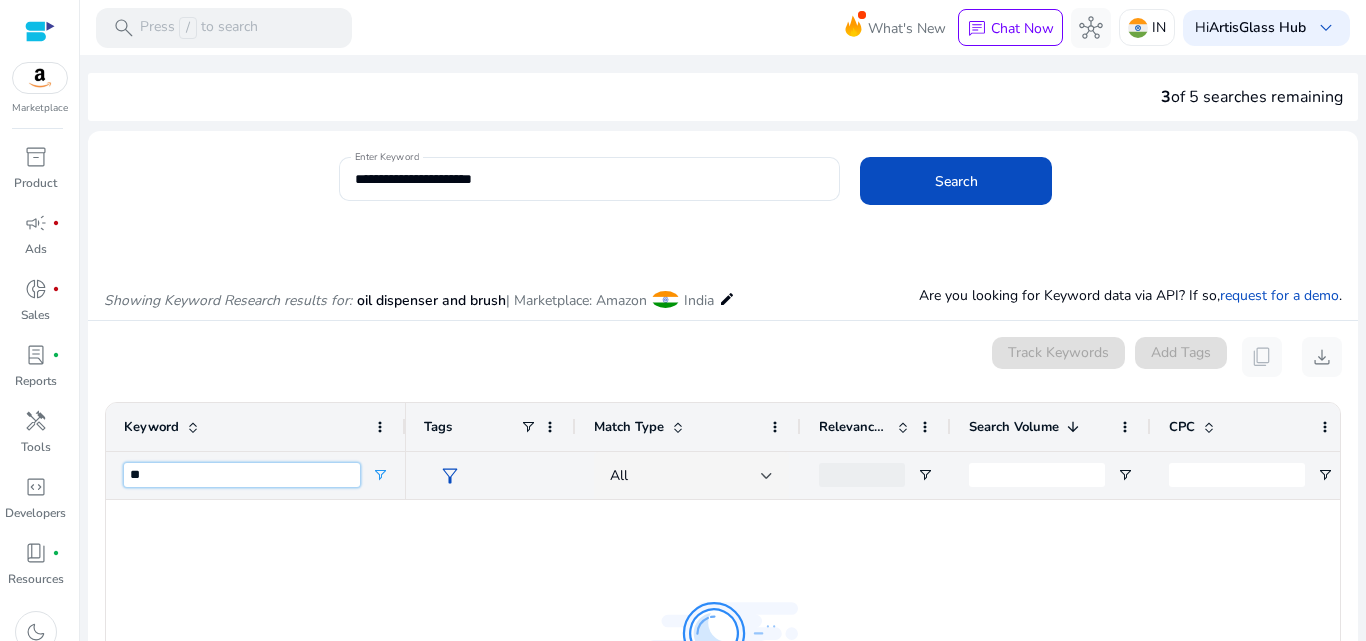 type on "*" 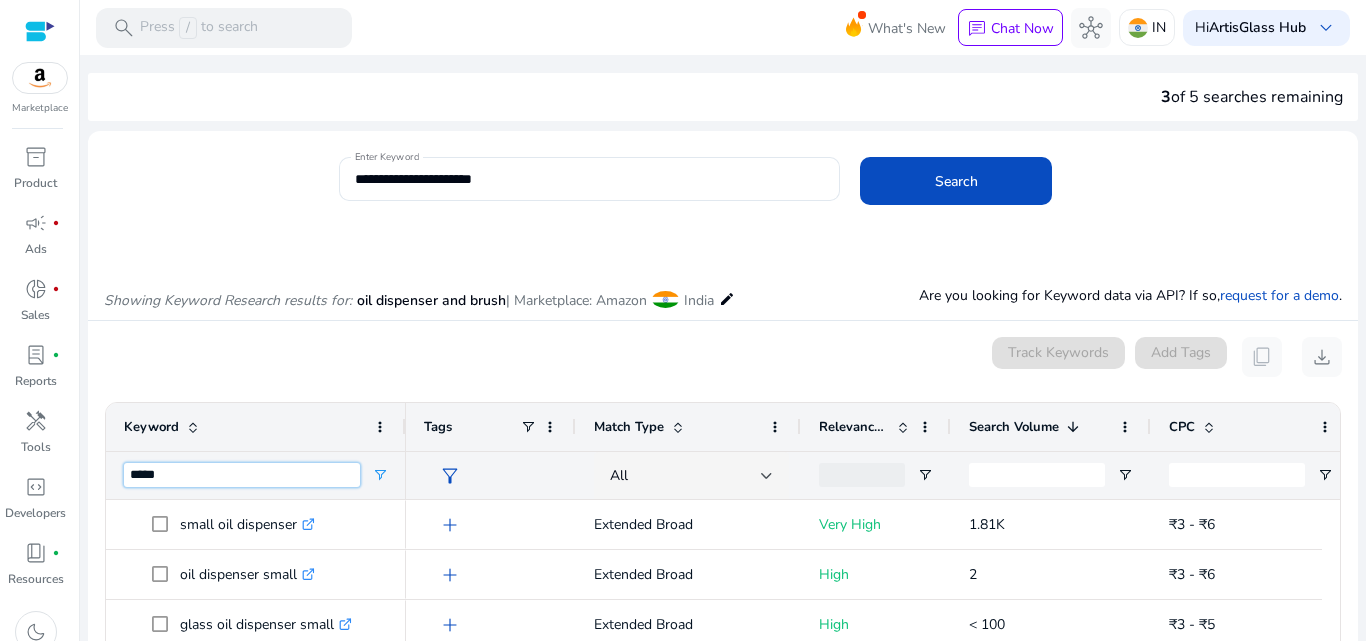 type on "*****" 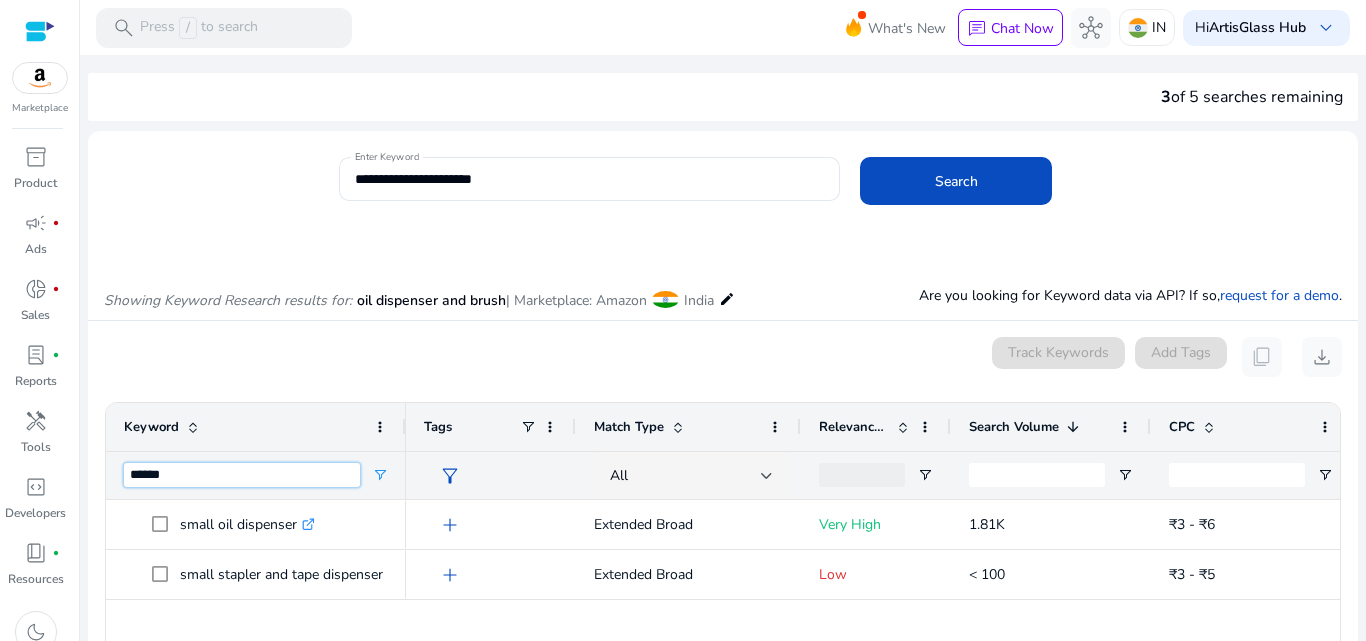 click on "*****" at bounding box center [242, 475] 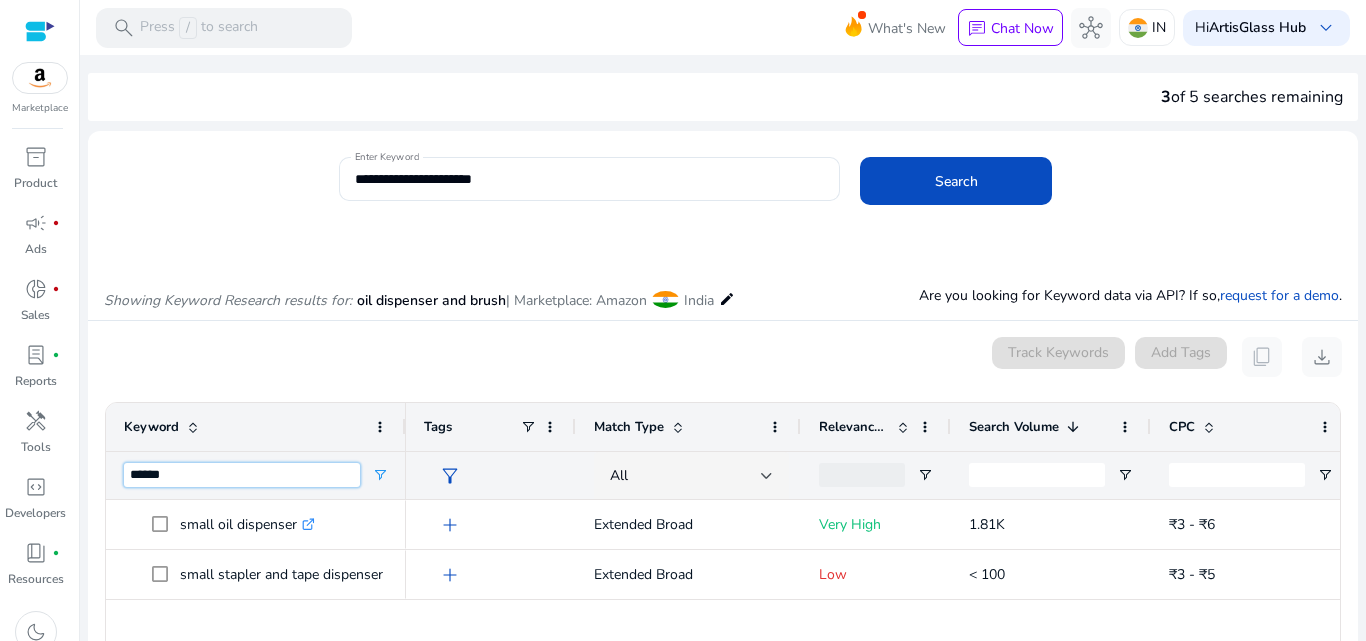 click on "*****" at bounding box center (242, 475) 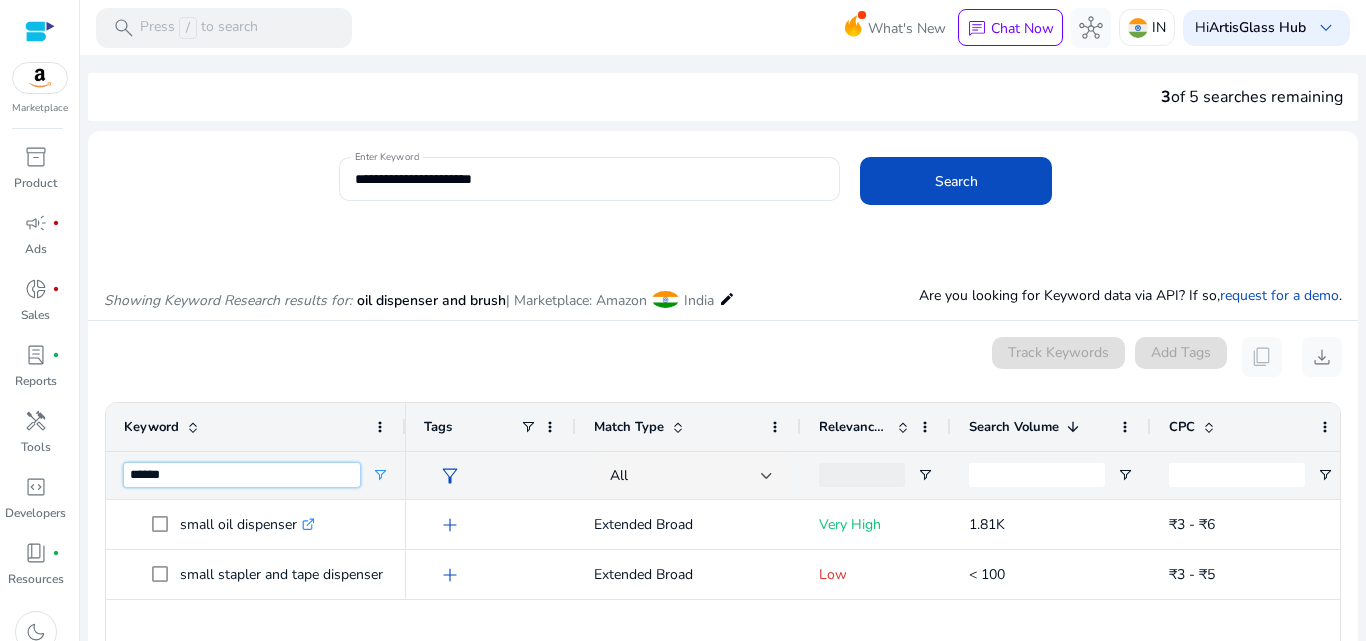 click on "*****" at bounding box center [242, 475] 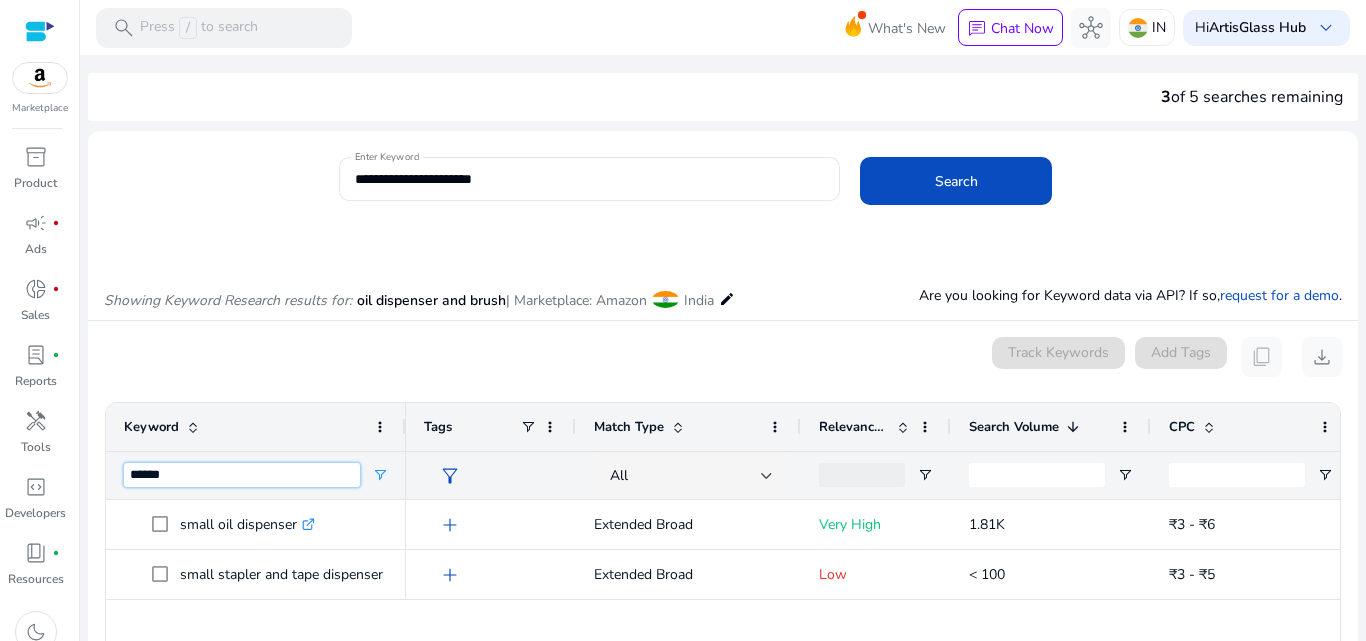 click on "*****" at bounding box center [242, 475] 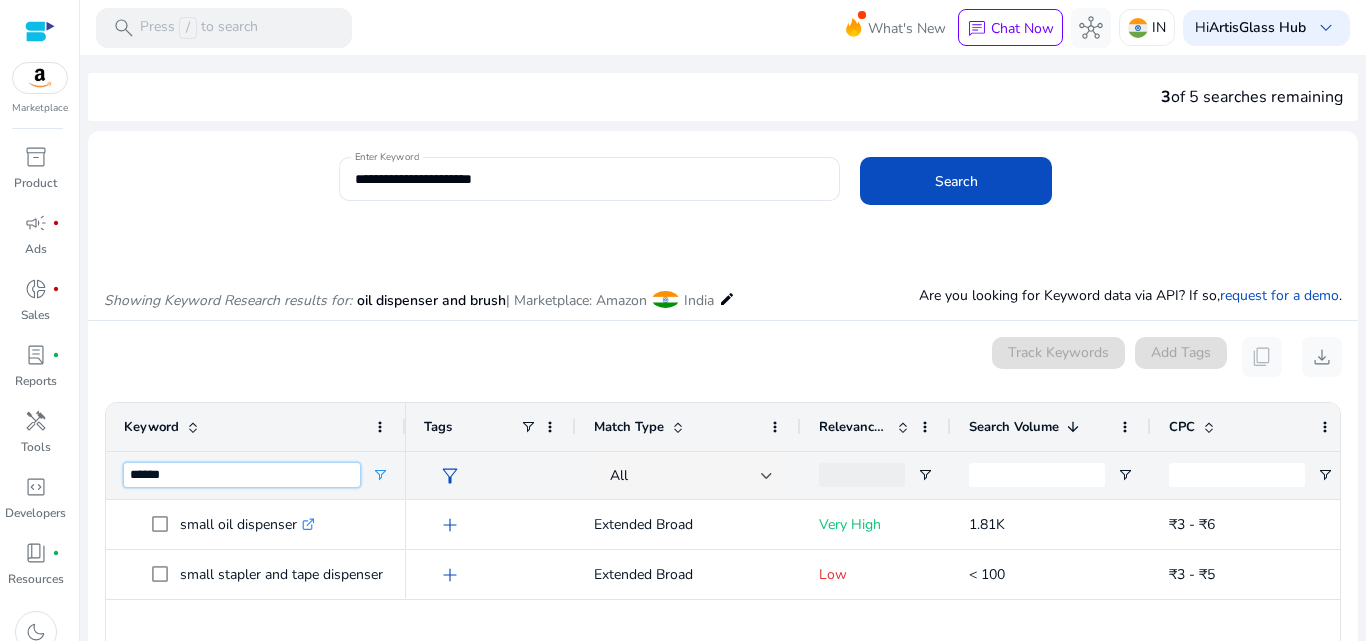 click on "*****" at bounding box center (242, 475) 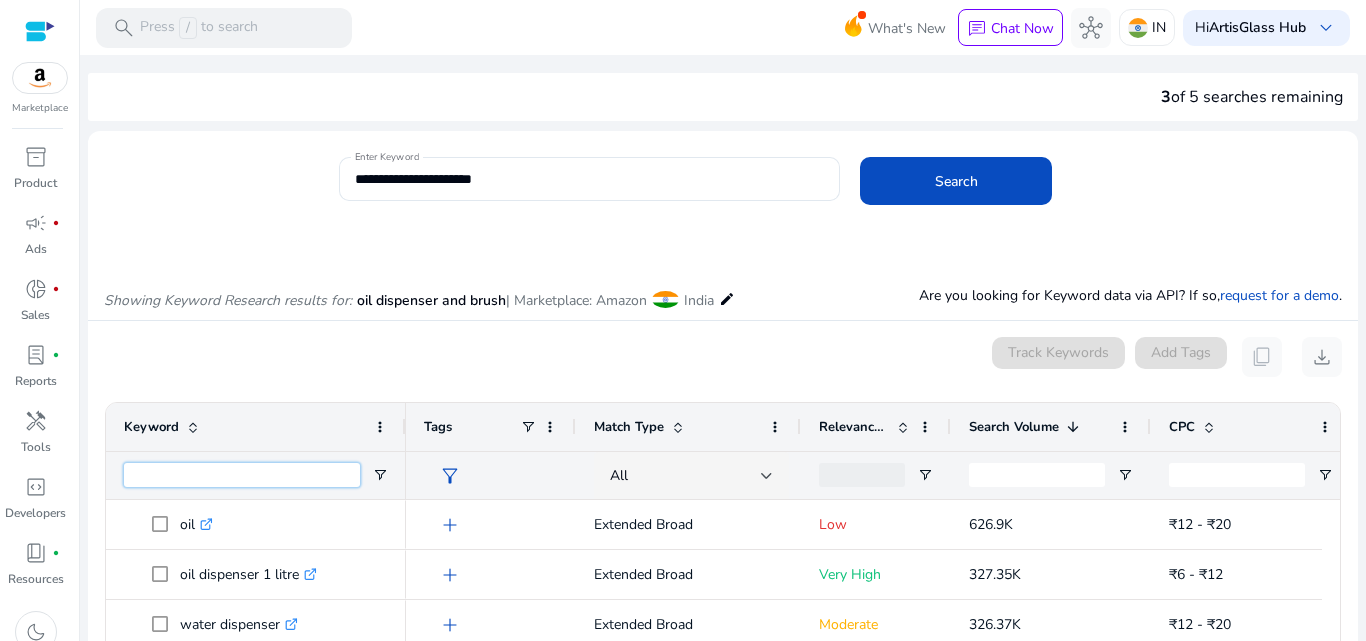 click at bounding box center (242, 475) 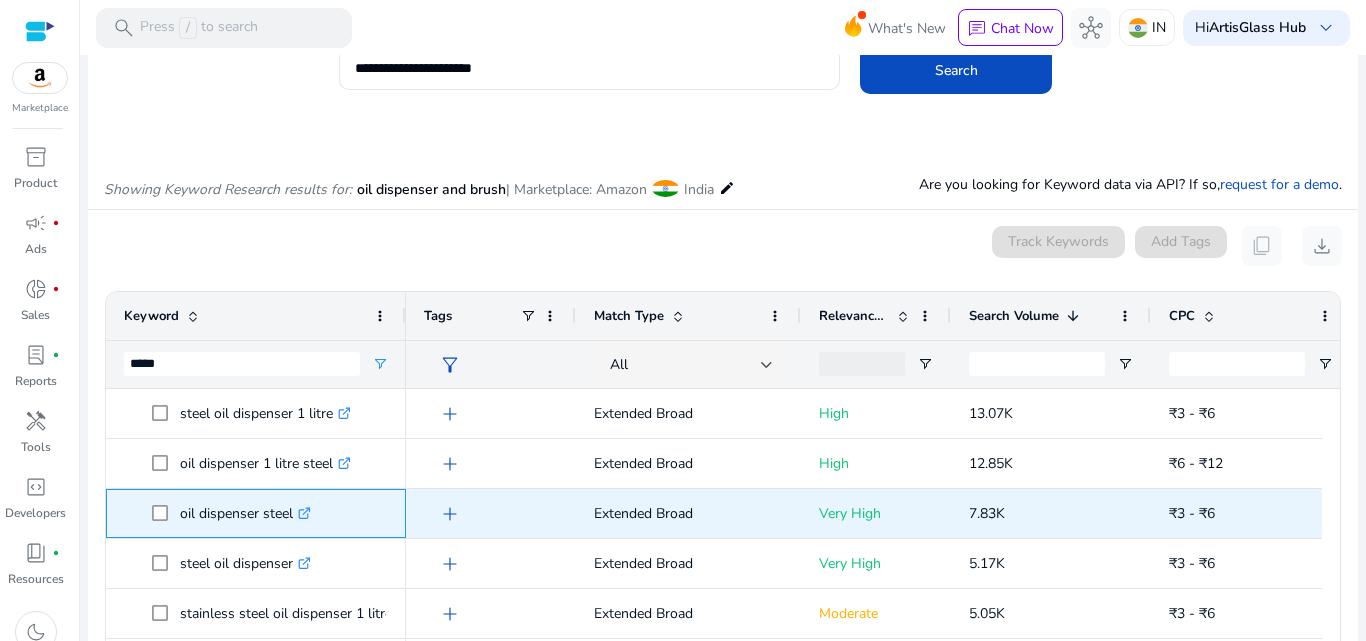 click on ".st0{fill:#2c8af8}" 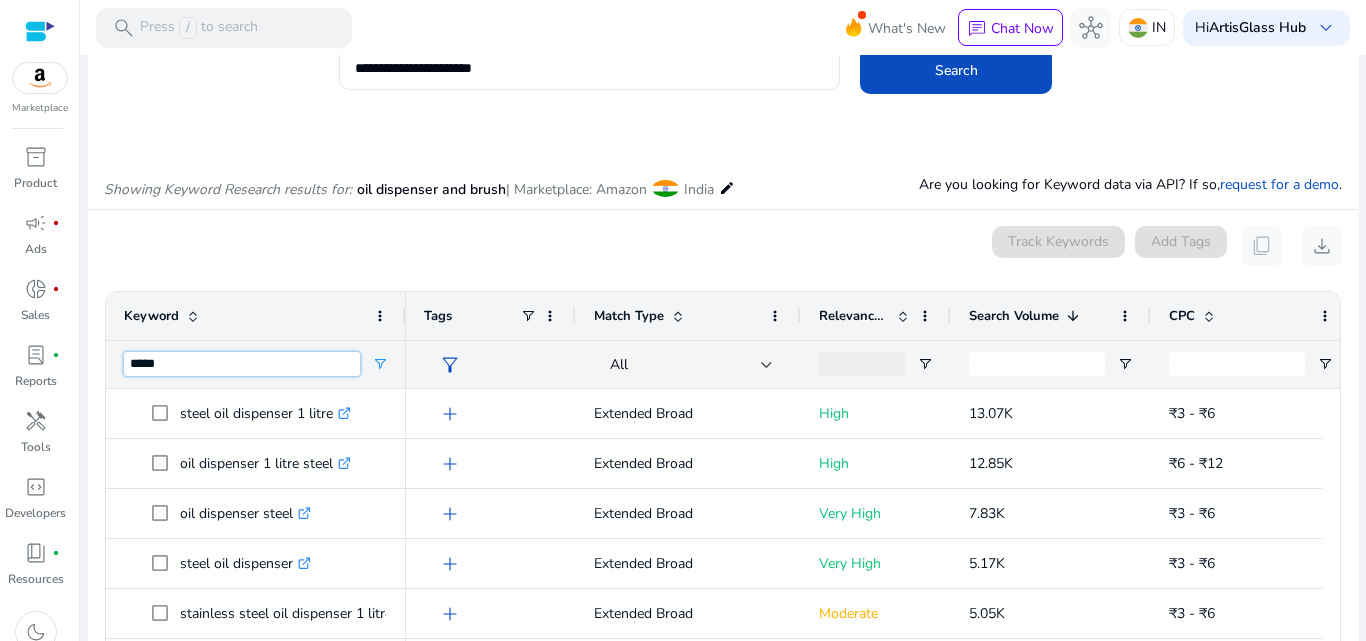 click on "*****" at bounding box center [242, 364] 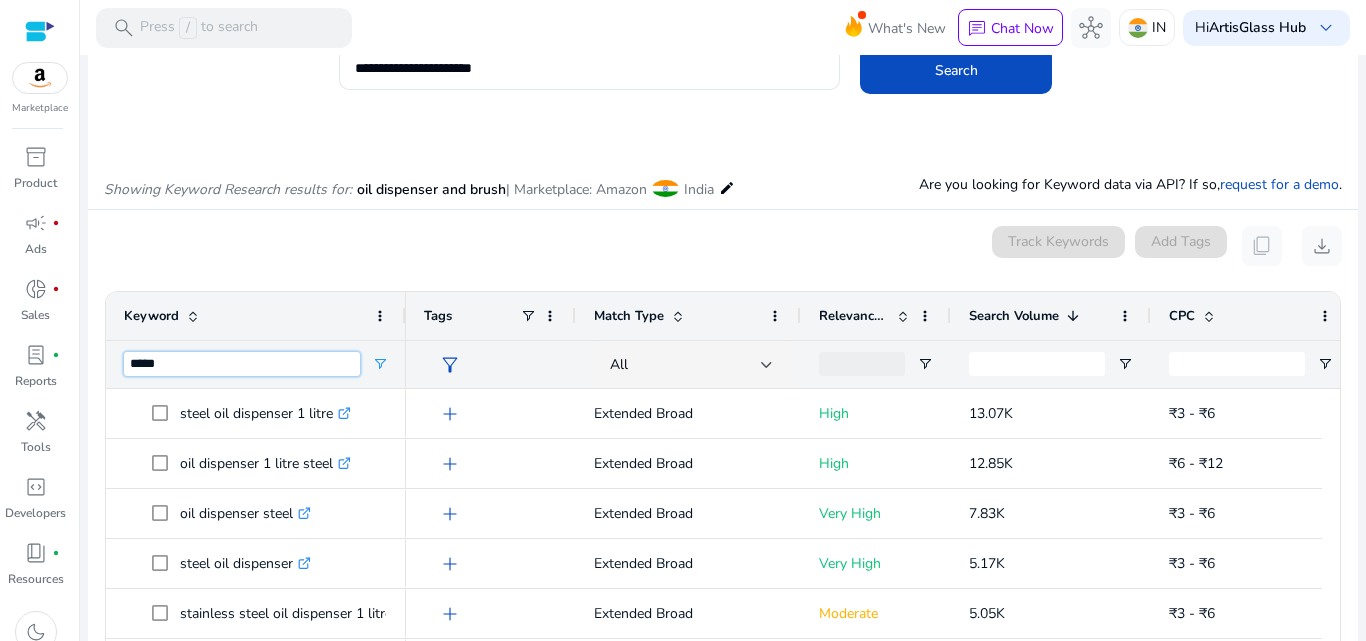click on "*****" at bounding box center (242, 364) 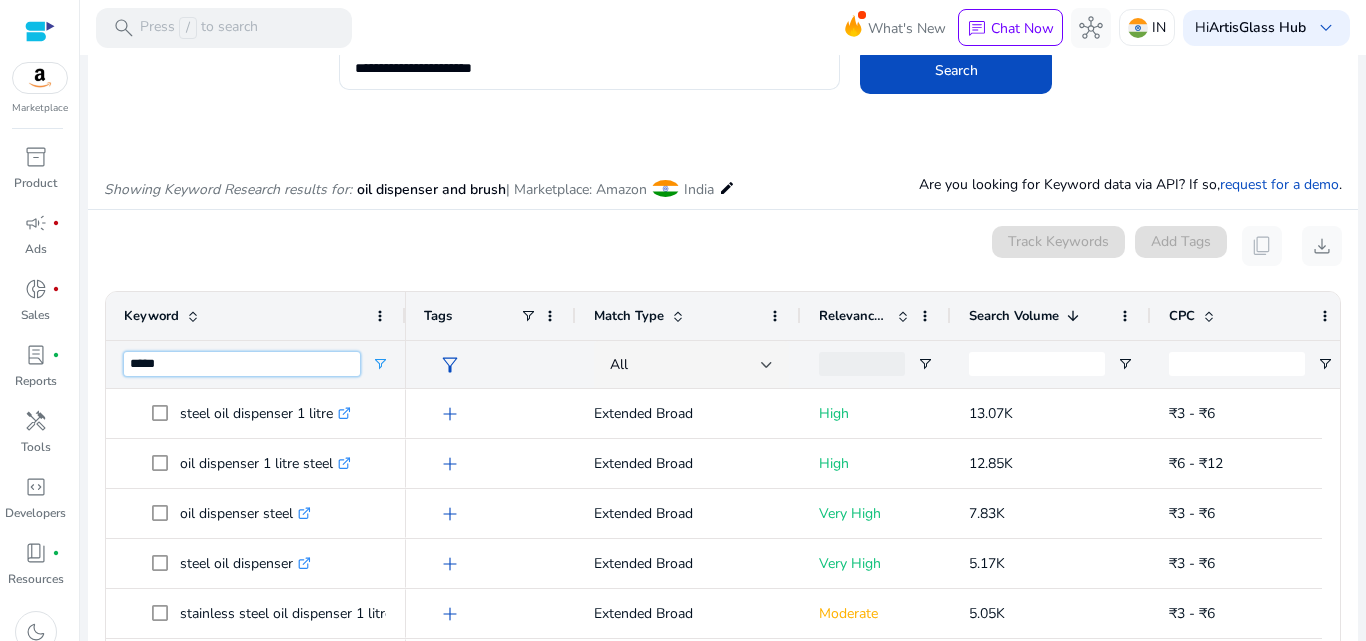 click on "*****" at bounding box center (242, 364) 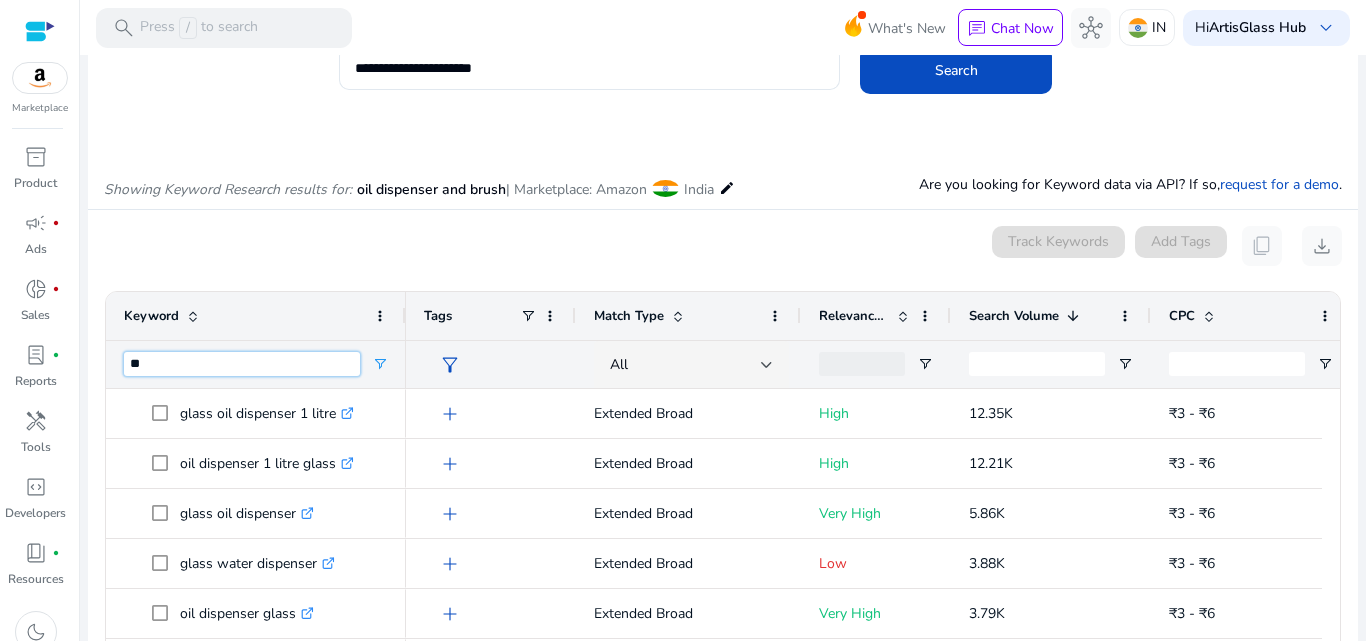 type on "*" 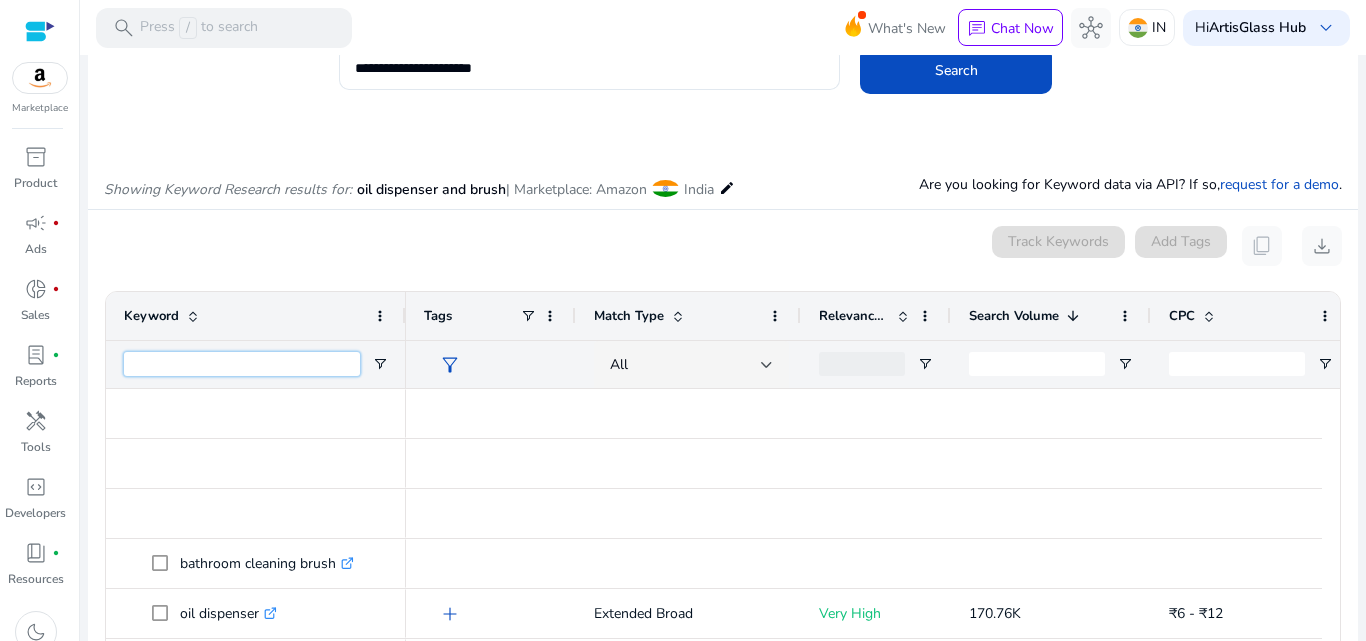 type on "*" 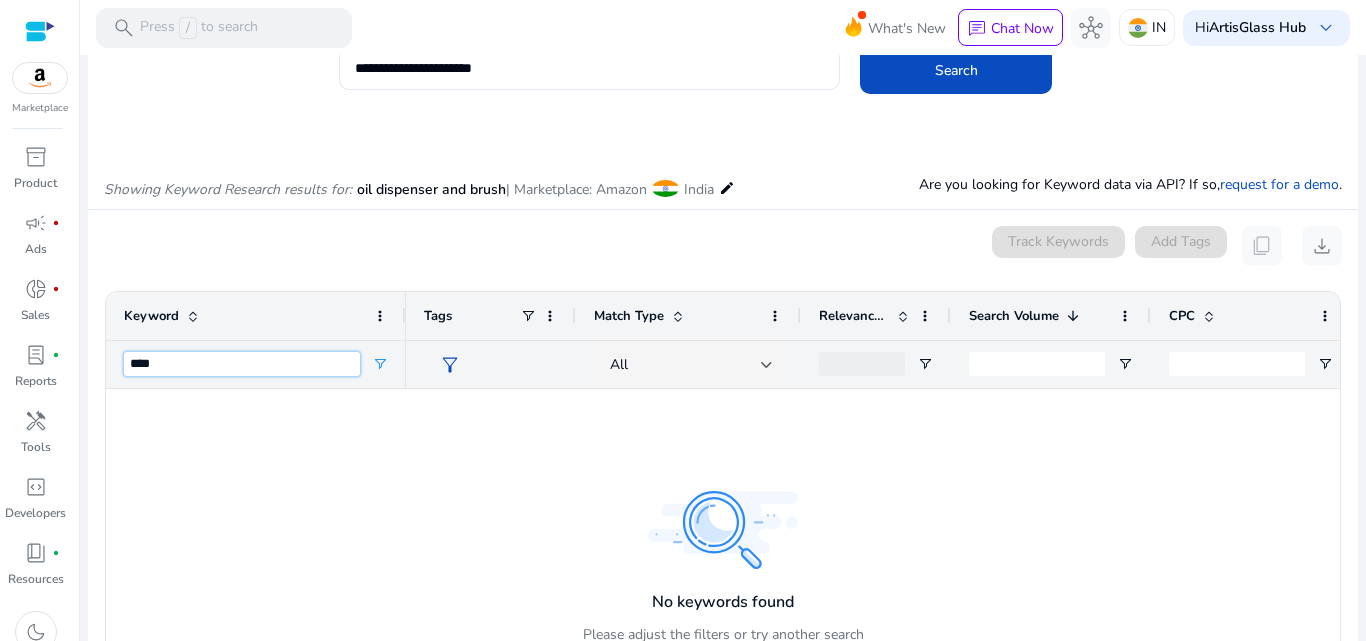 type on "*****" 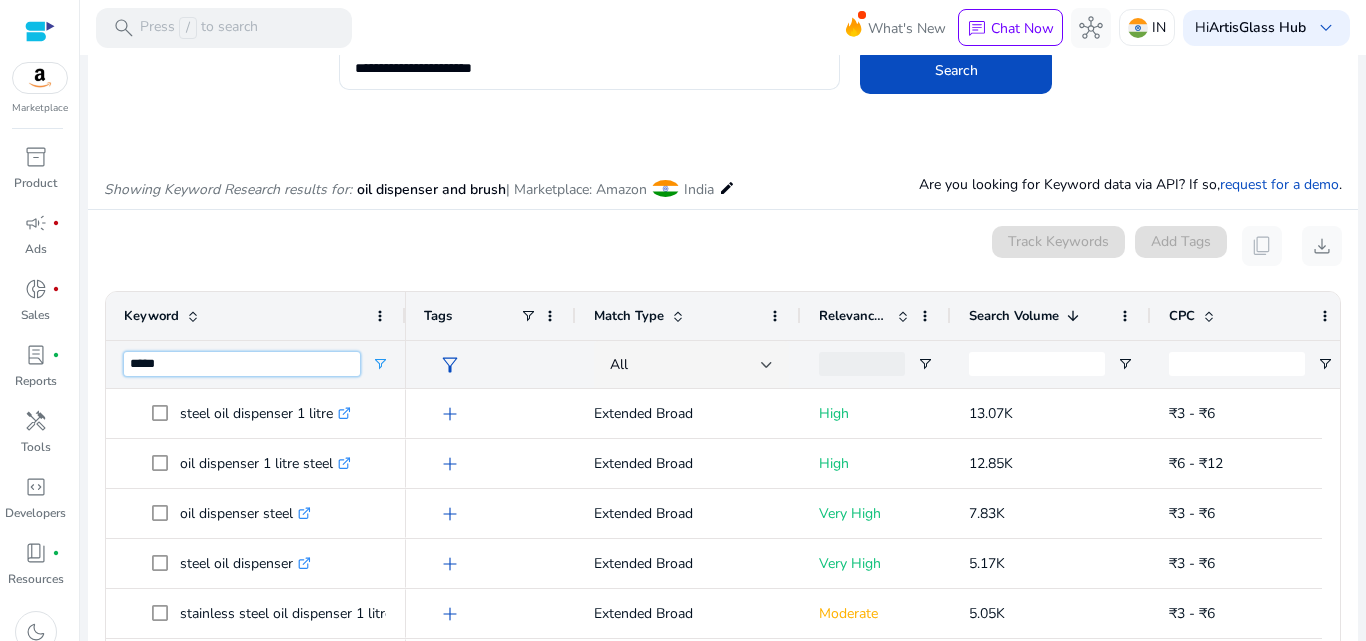 scroll, scrollTop: 258, scrollLeft: 0, axis: vertical 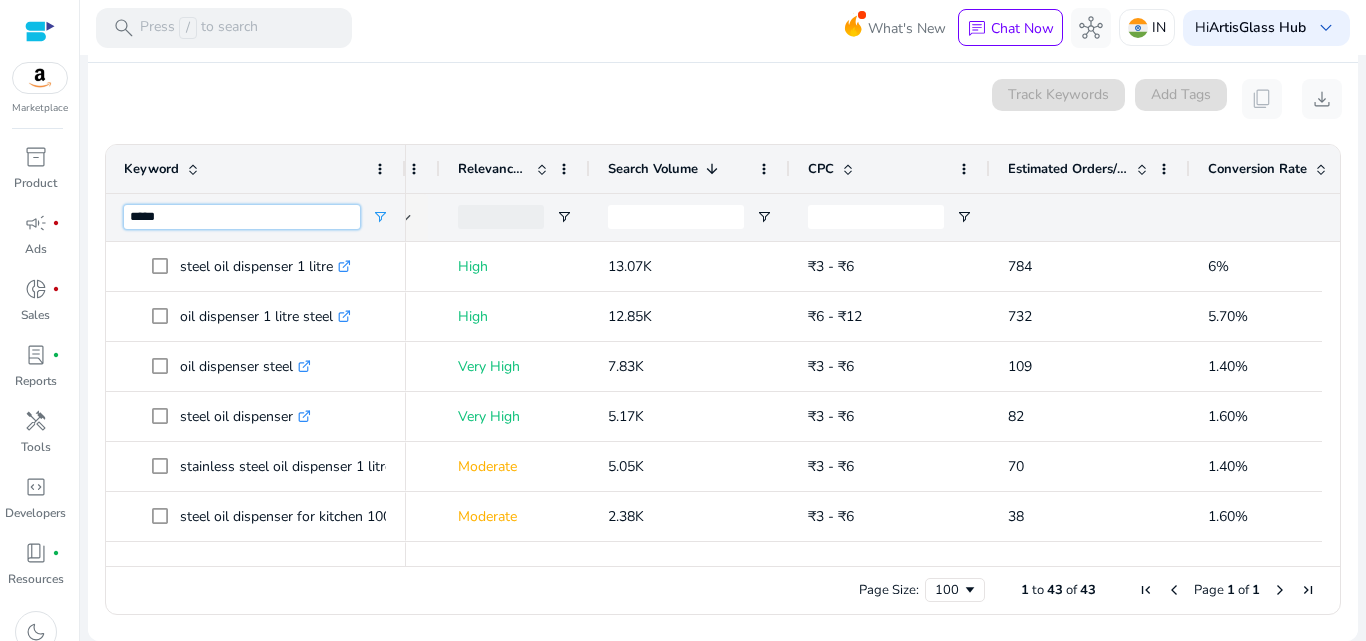 click on "*****" at bounding box center [242, 217] 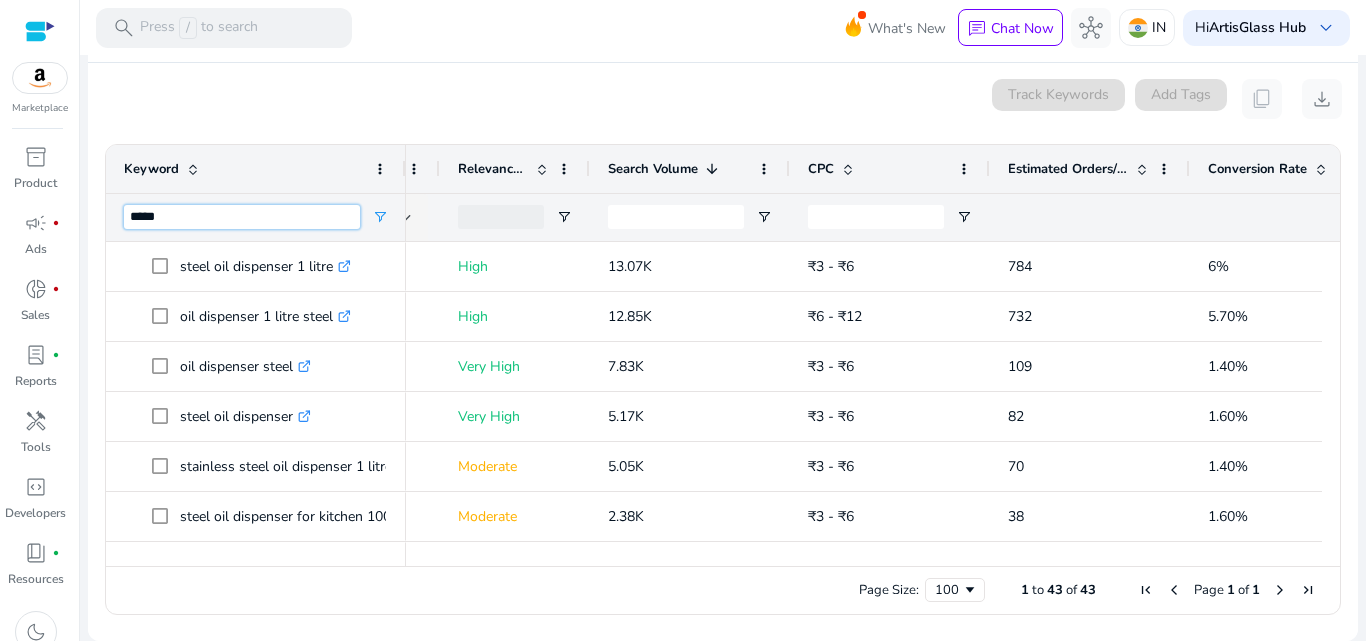 click on "*****" at bounding box center (242, 217) 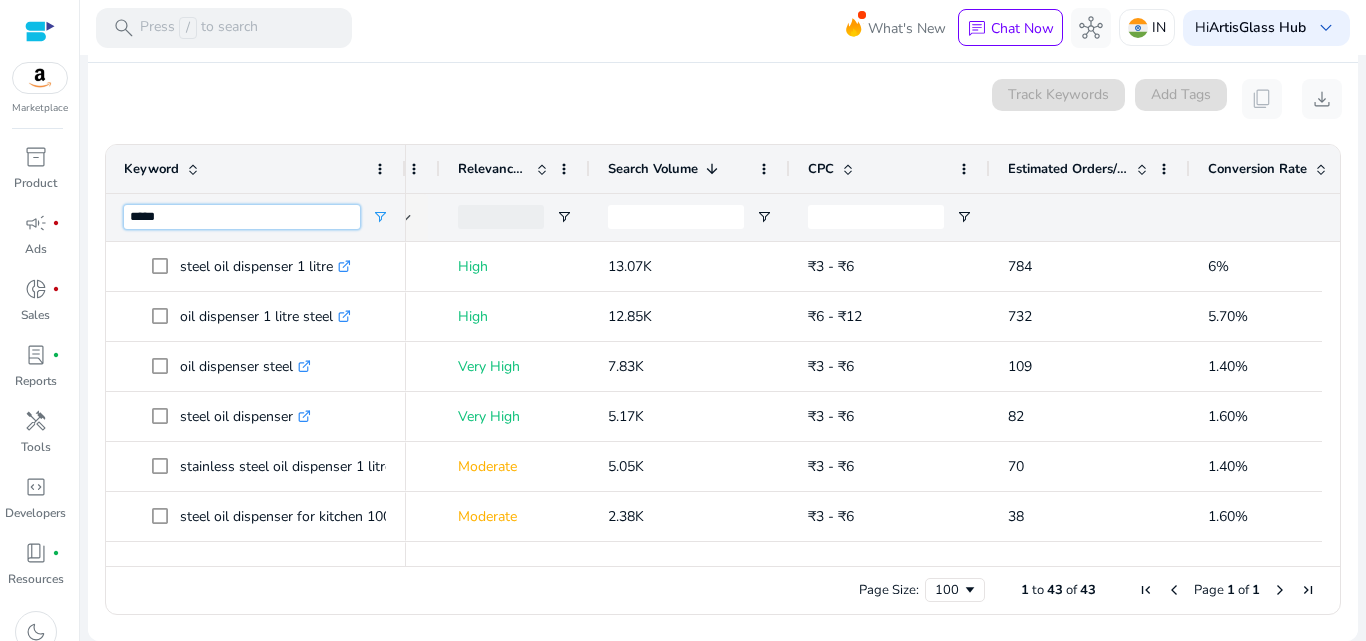 click on "*****" at bounding box center [242, 217] 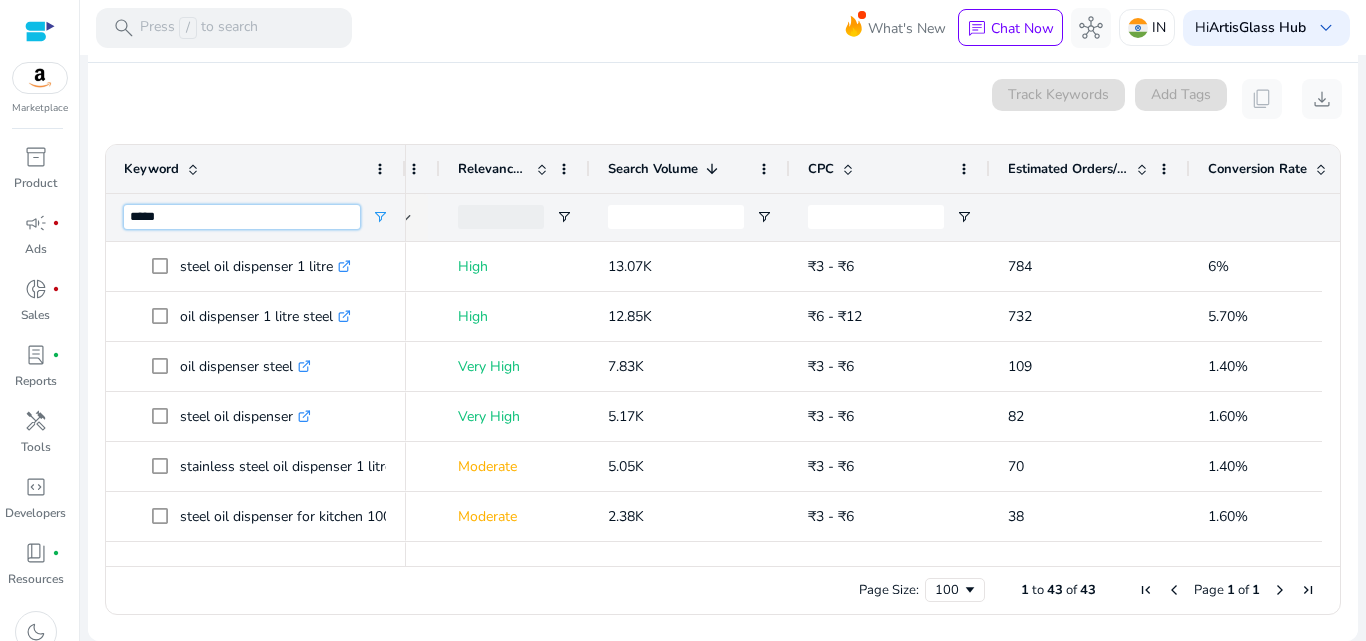 click on "*****" at bounding box center [242, 217] 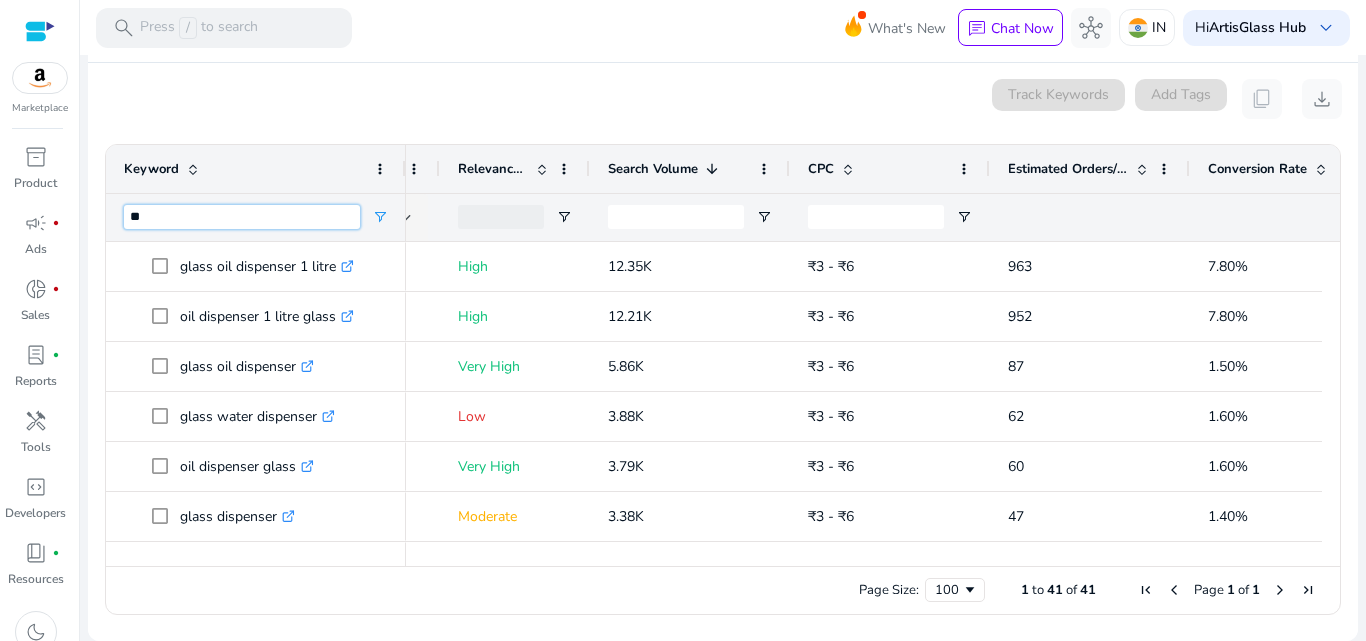 type on "*" 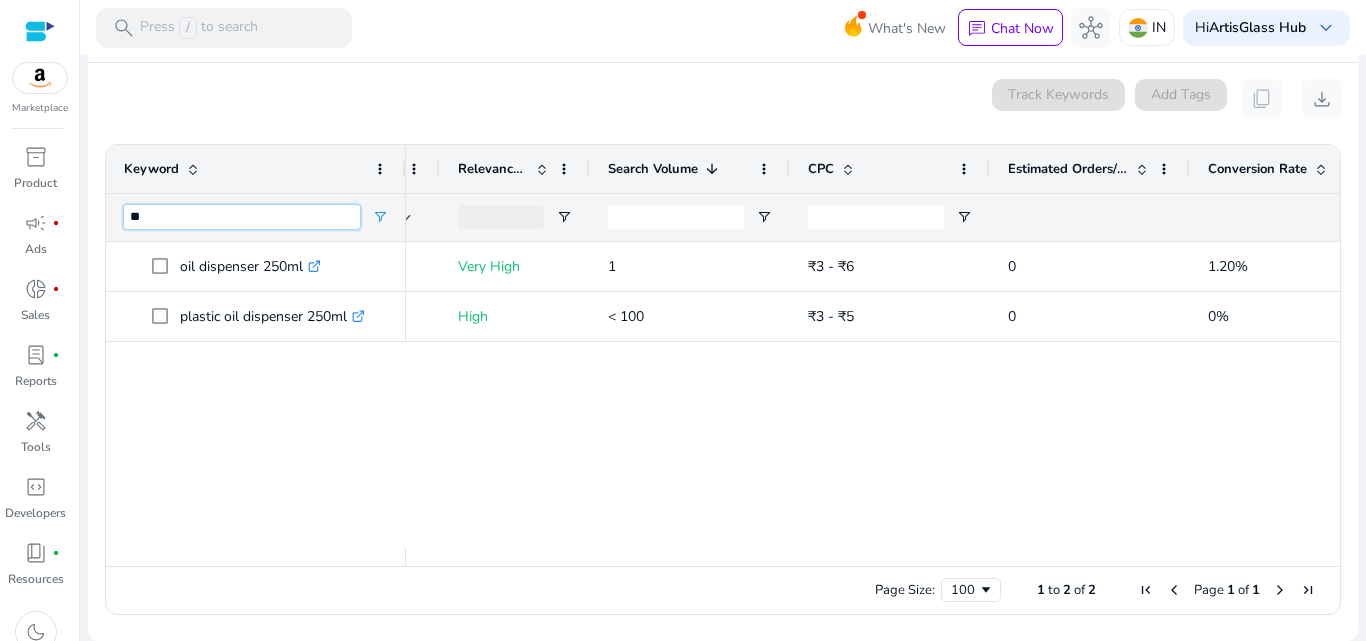 type on "*" 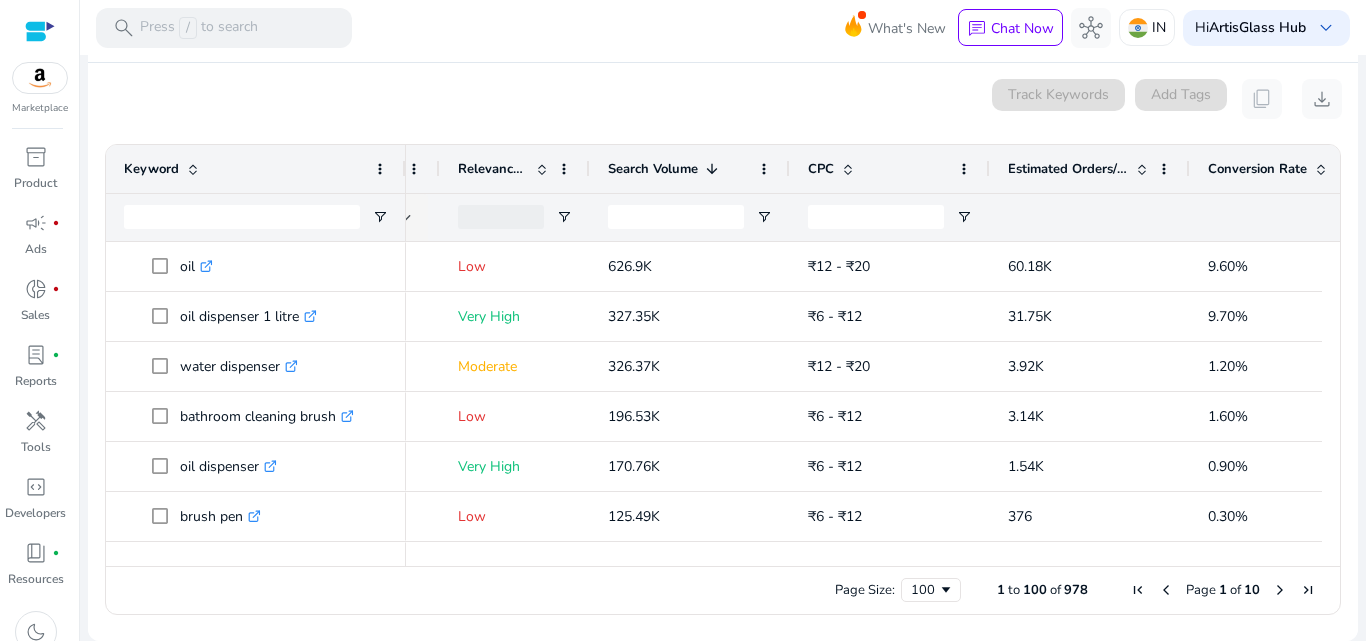 click on "[NUMBER] keyword(s) selected   Track Keywords   Add Tags   content_copy   download  [NUMBER] to [NUMBER] of [NUMBER]. Page [NUMBER] of [NUMBER]. Press SPACE to select this row.
Drag here to set row groups Drag here to set column labels
Keyword
Tags
[NUMBER]" at bounding box center [723, 352] 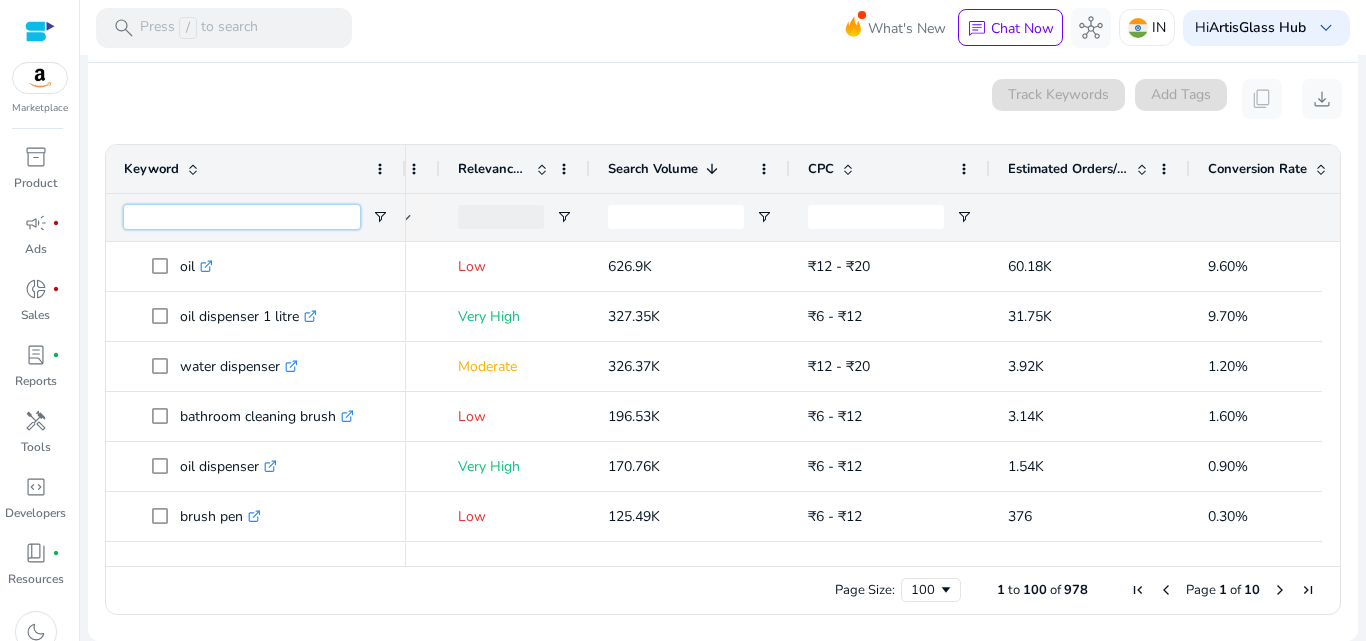 click at bounding box center (242, 217) 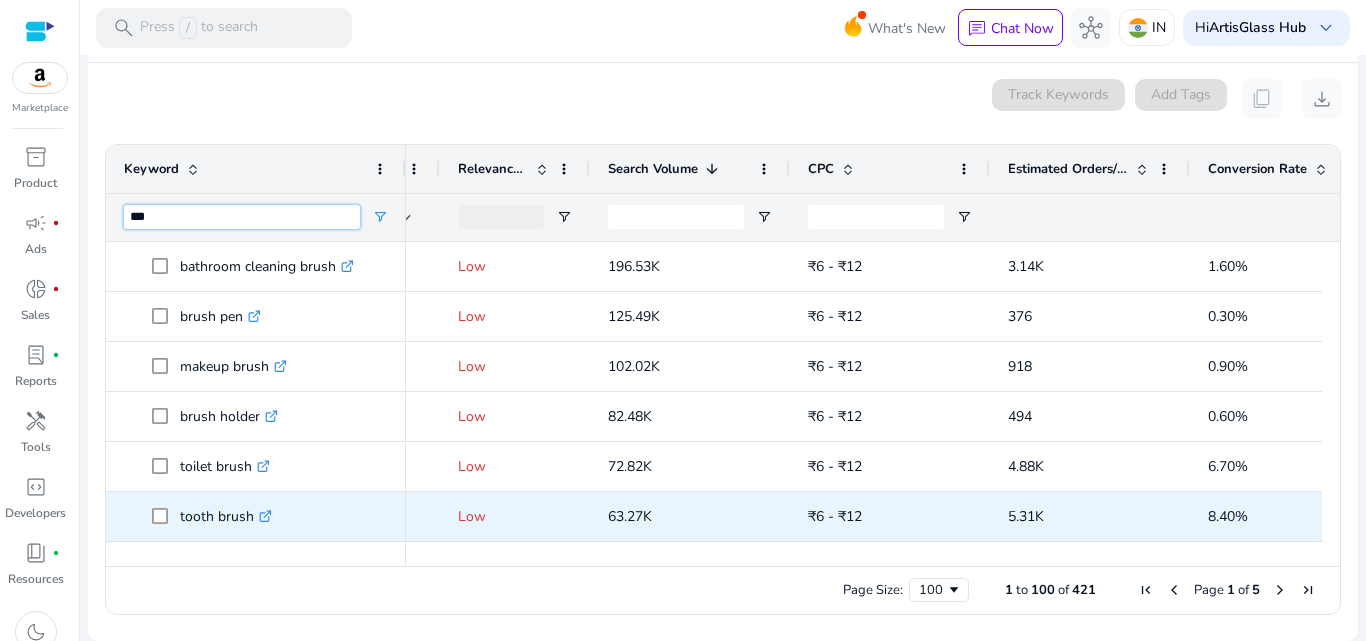 scroll, scrollTop: 82, scrollLeft: 0, axis: vertical 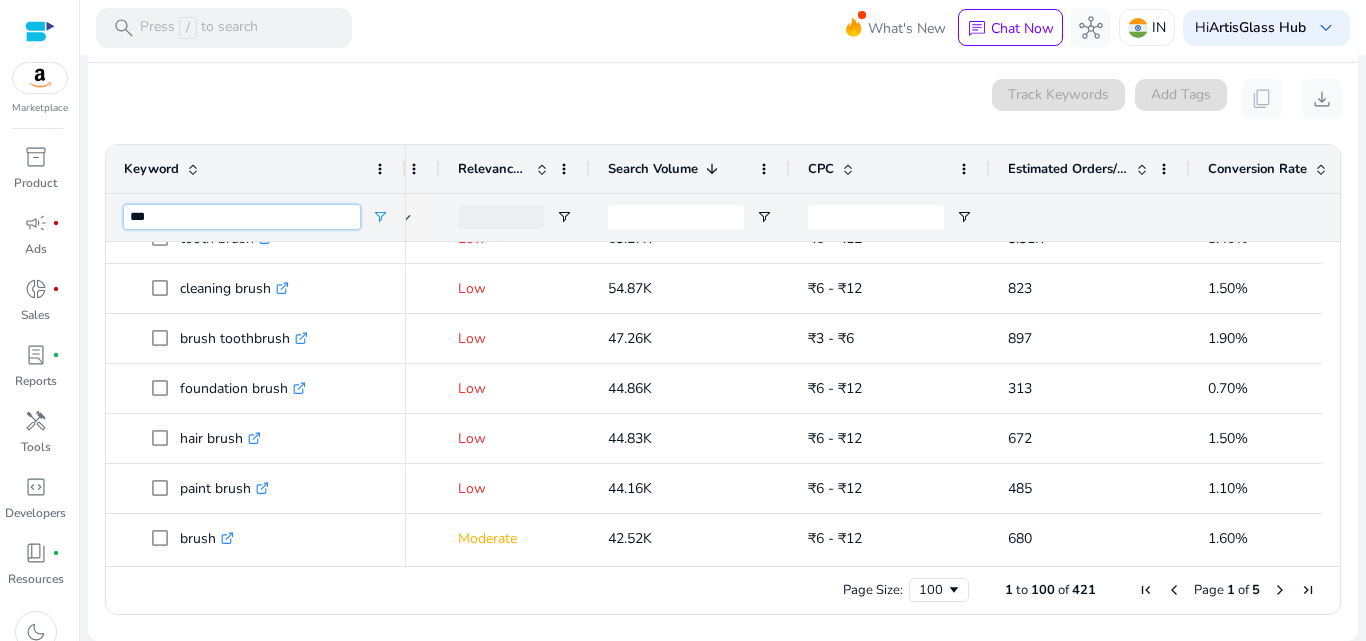 click on "***" at bounding box center (242, 217) 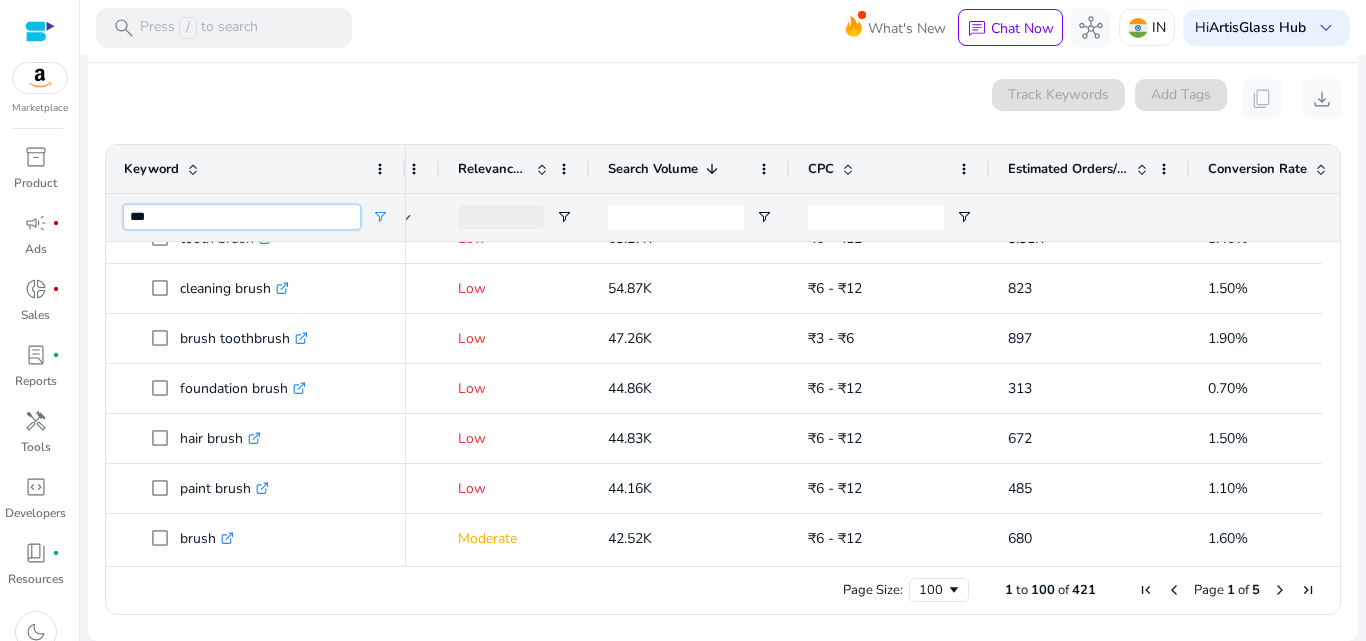 click on "***" at bounding box center [242, 217] 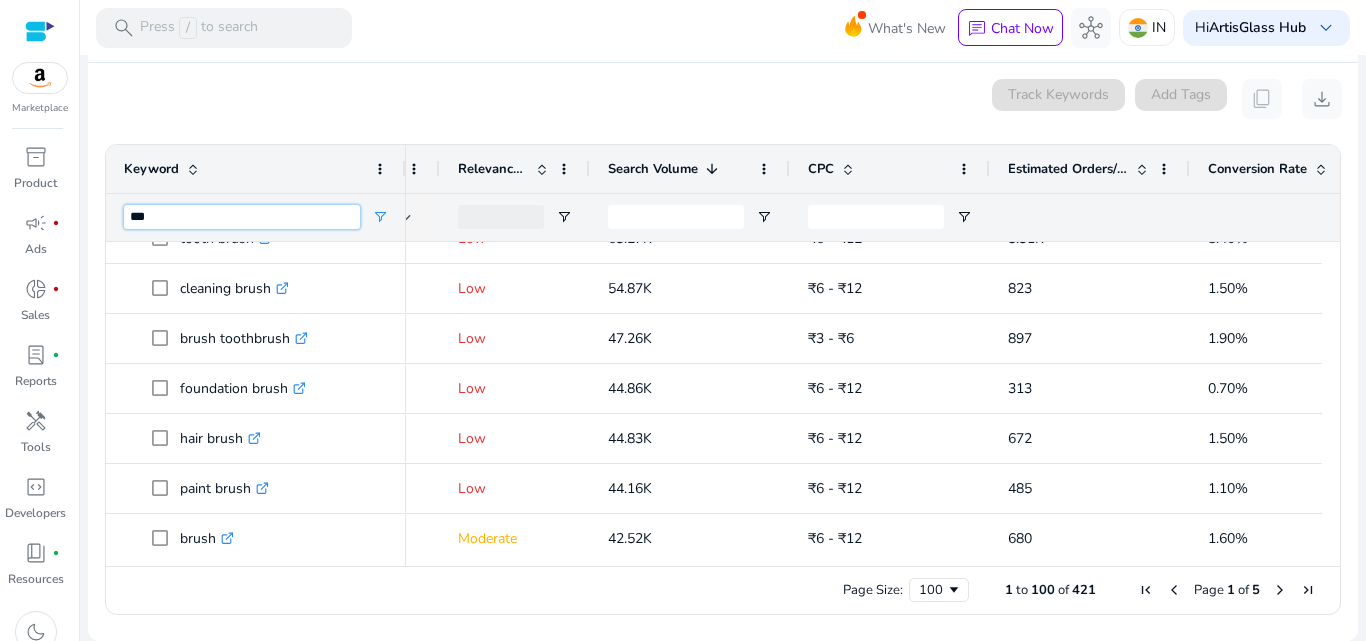 click on "***" at bounding box center (242, 217) 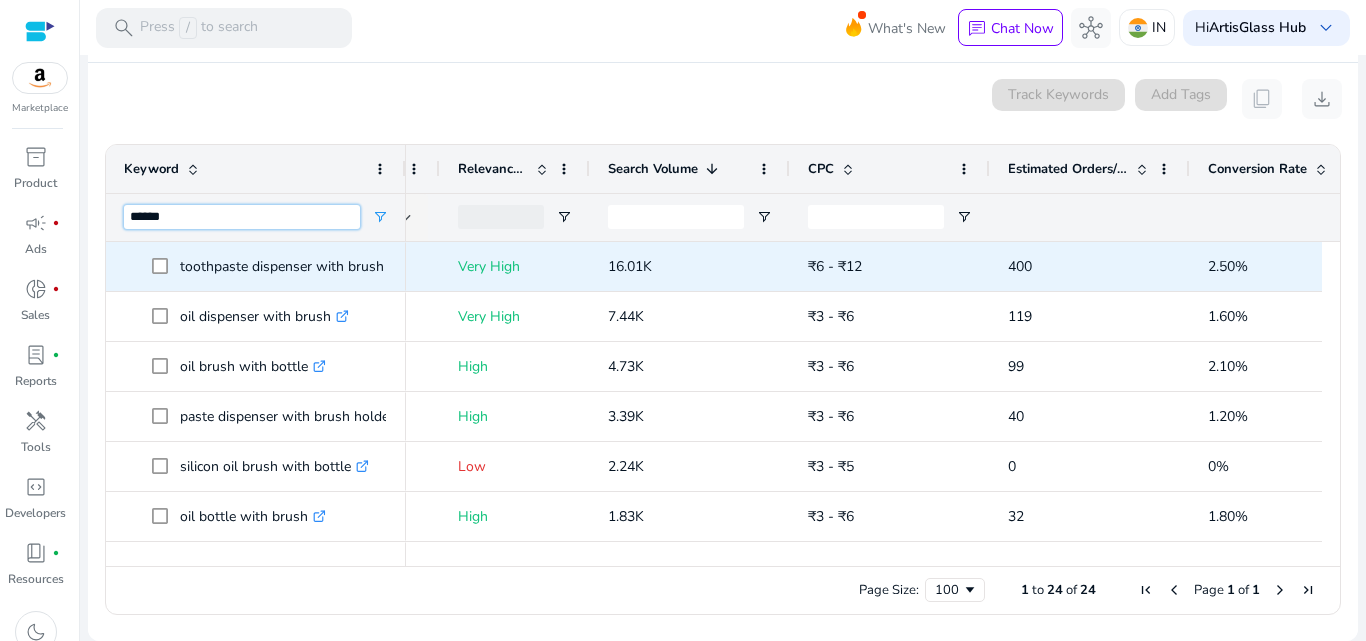 type on "******" 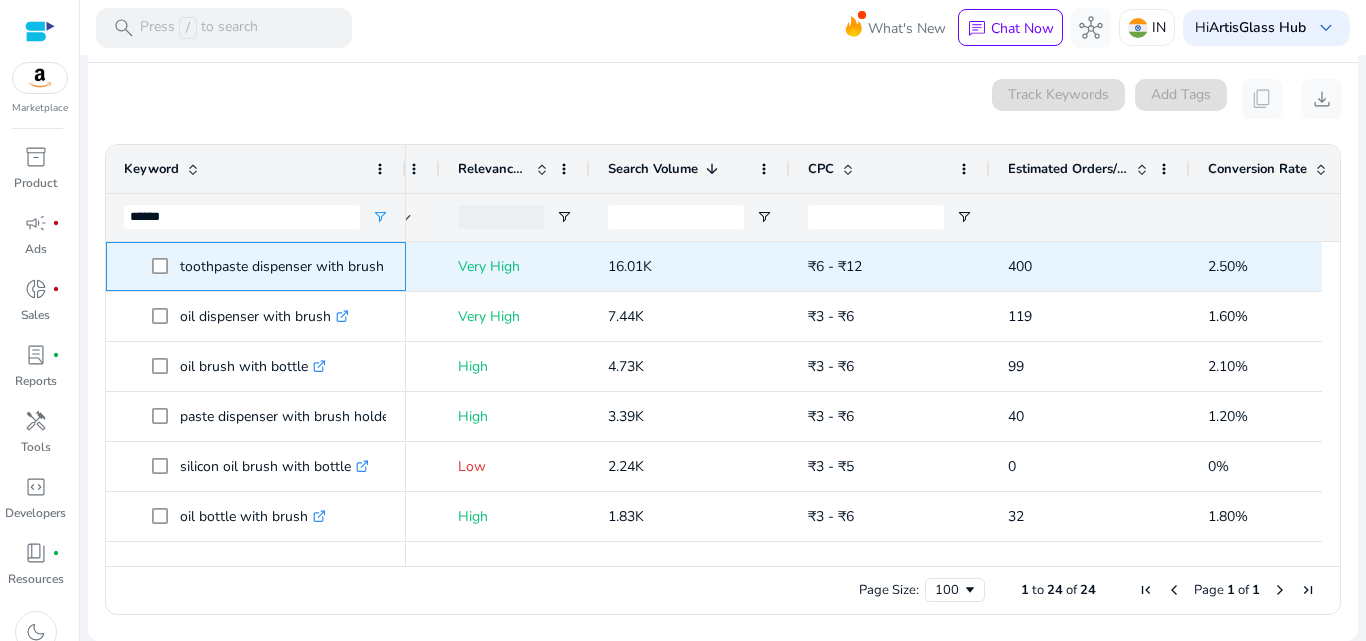 click on "toothpaste dispenser with brush holder  .st0{fill:#2c8af8}" at bounding box center (313, 266) 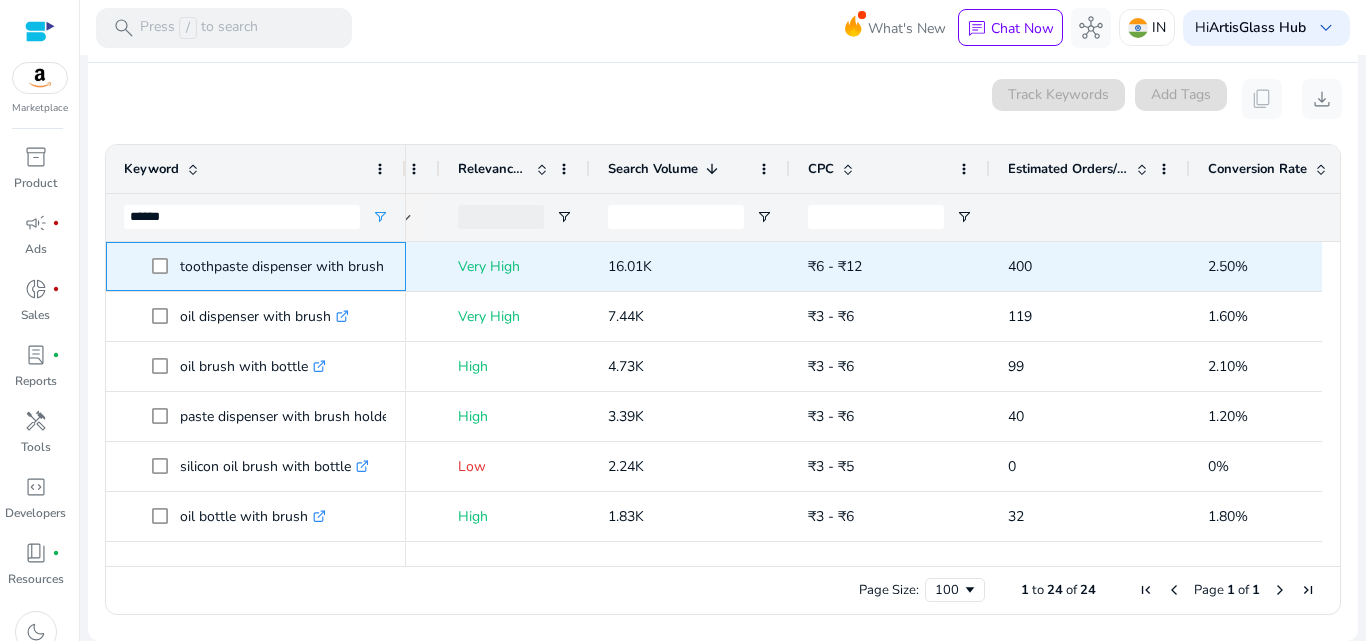 click on "toothpaste dispenser with brush holder  .st0{fill:#2c8af8}" at bounding box center [313, 266] 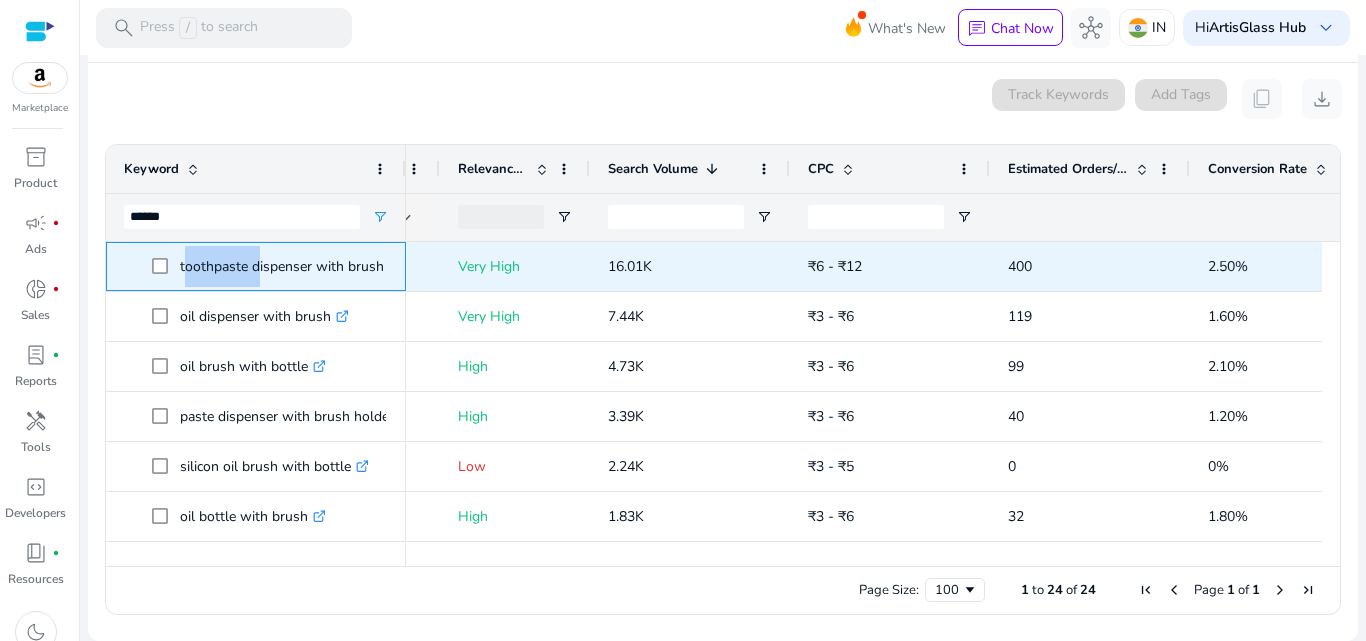 click on "toothpaste dispenser with brush holder  .st0{fill:#2c8af8}" at bounding box center (313, 266) 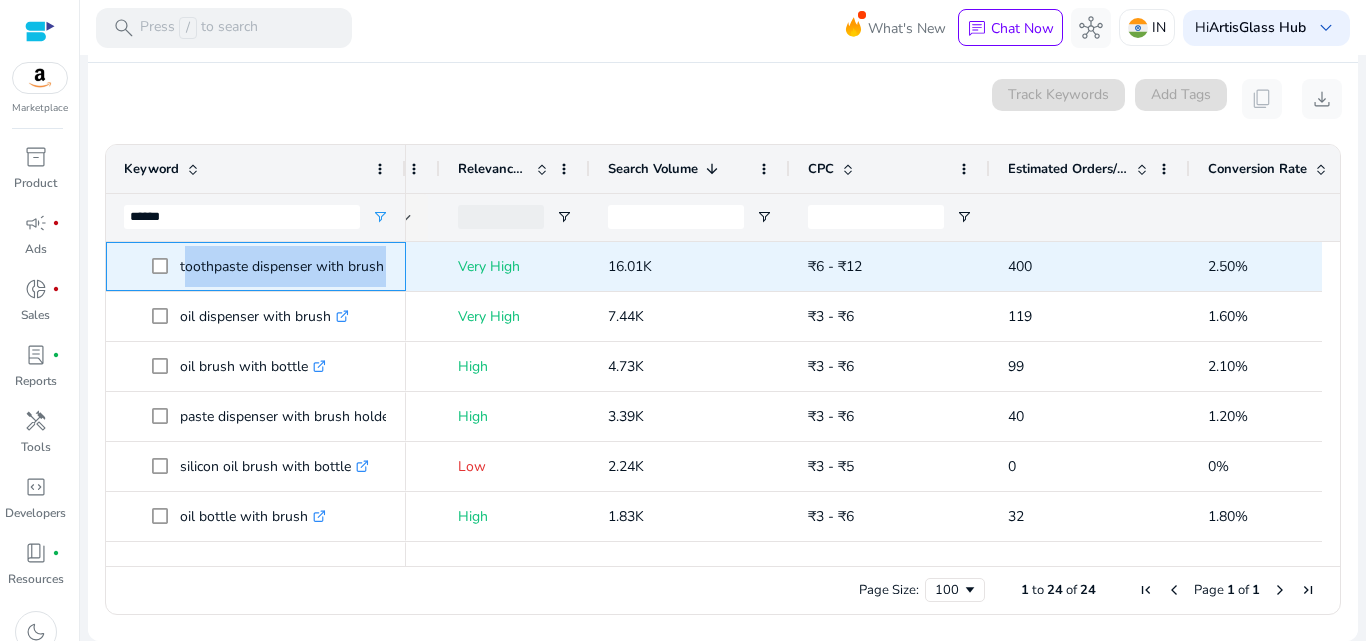 click on "toothpaste dispenser with brush holder  .st0{fill:#2c8af8}" at bounding box center [313, 266] 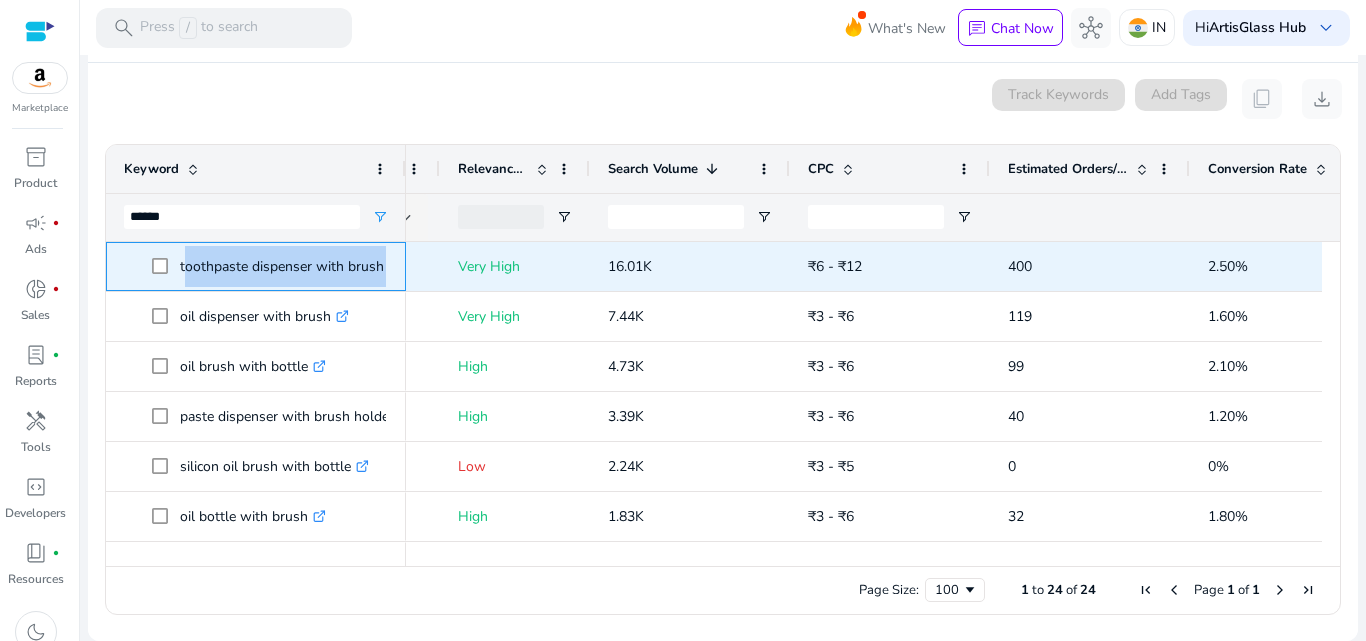 click on "toothpaste dispenser with brush holder  .st0{fill:#2c8af8}" at bounding box center [313, 266] 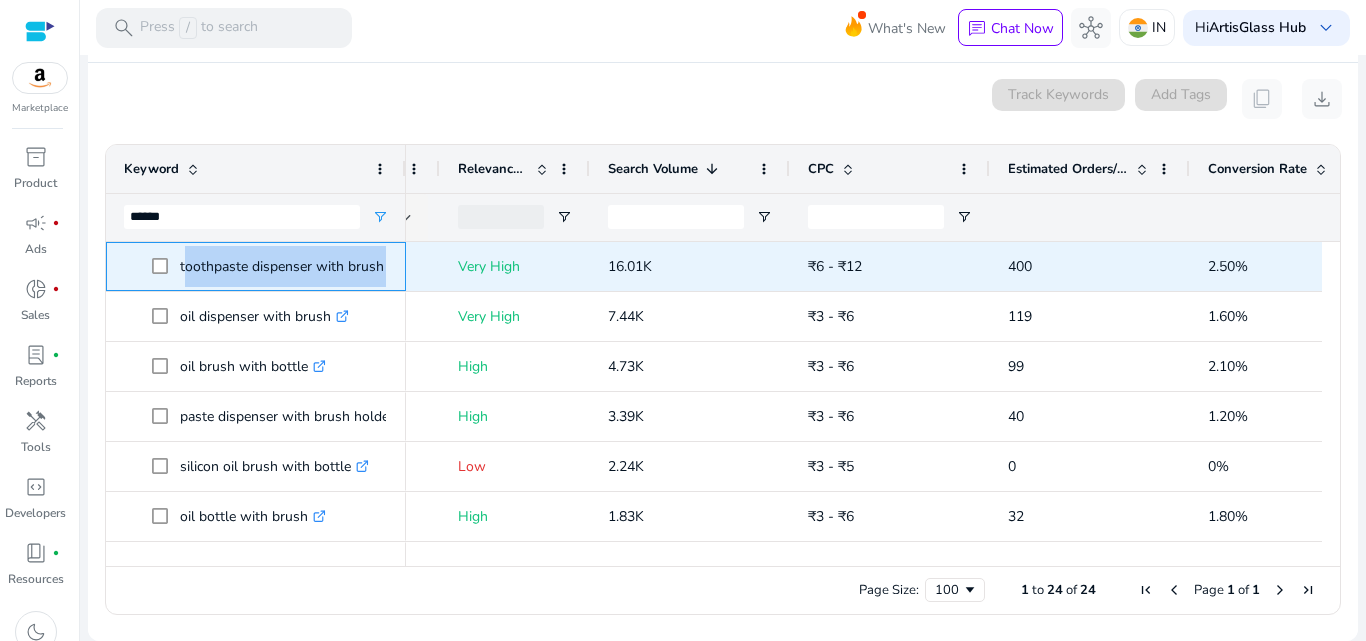 copy on "toothpaste dispenser with brush holder  .st0{fill:#2c8af8}" 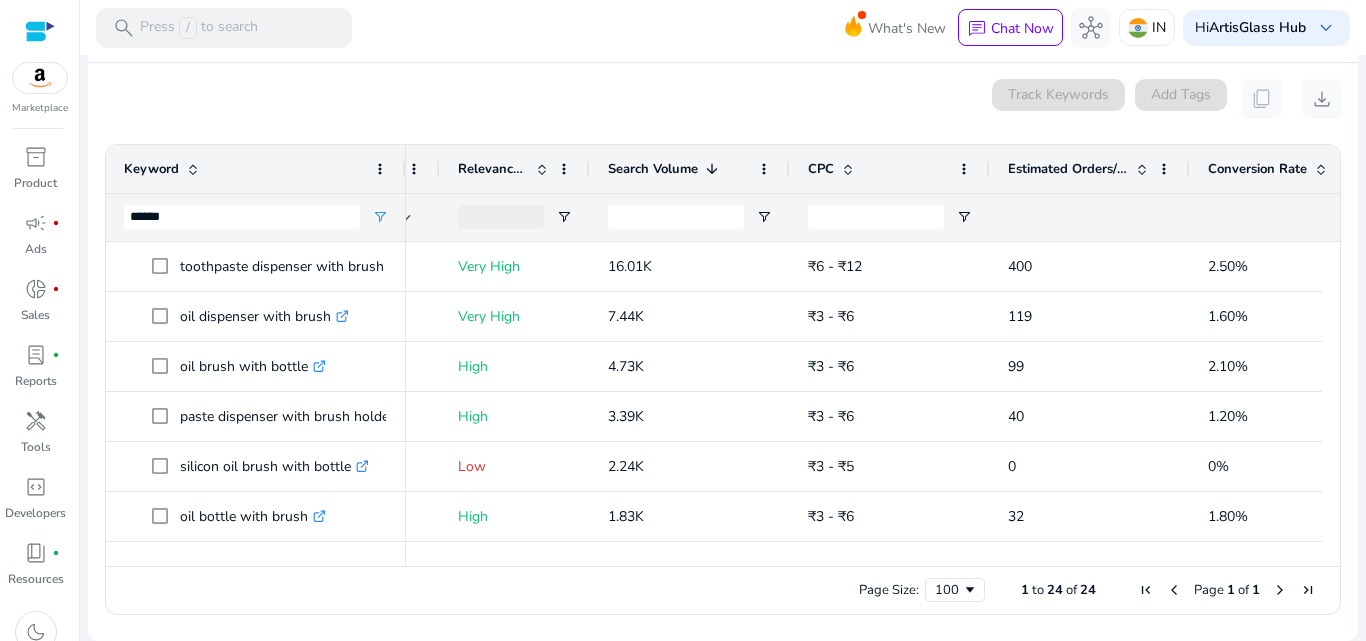 click on "0 keyword(s) selected   Track Keywords   Add Tags   content_copy   download" at bounding box center (723, 99) 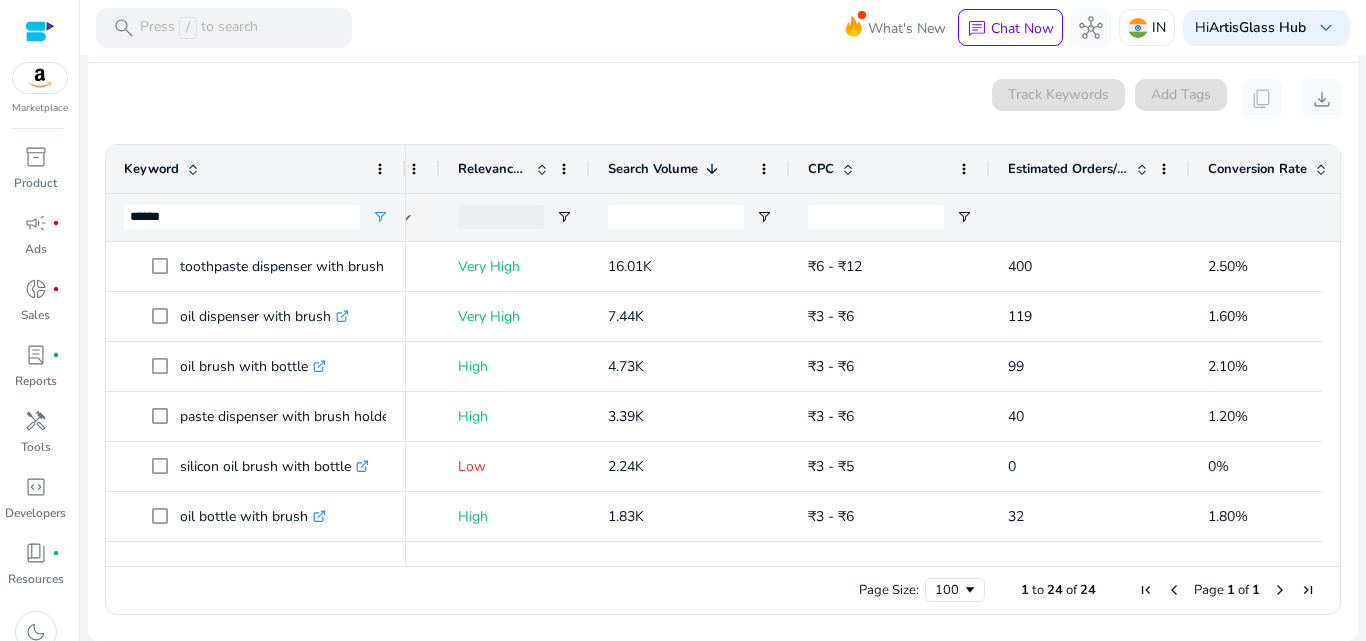 scroll, scrollTop: 172, scrollLeft: 0, axis: vertical 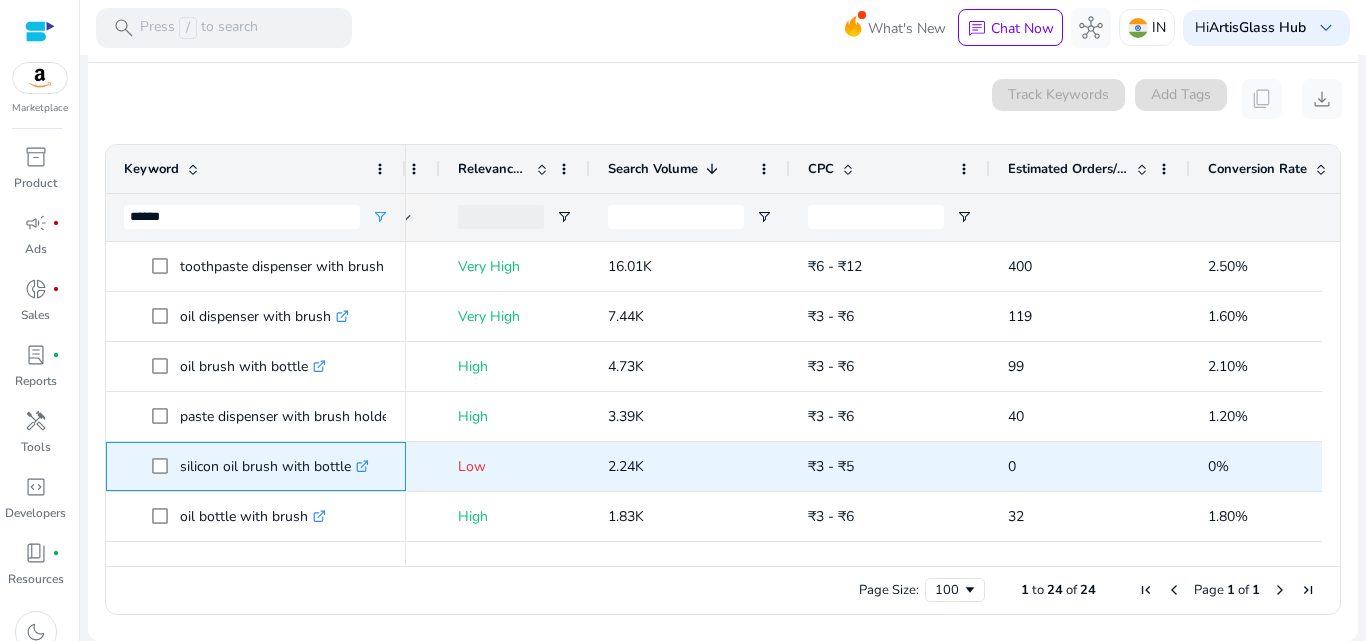 click on ".st0{fill:#2c8af8}" 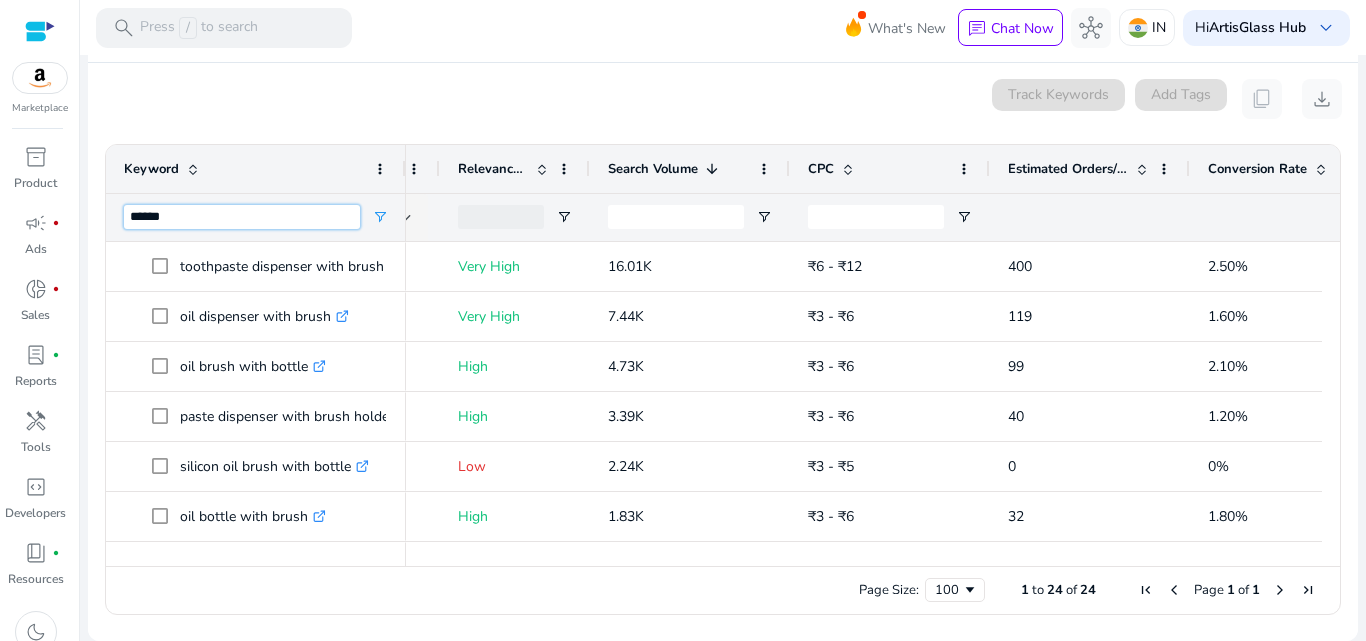 click on "******" at bounding box center [242, 217] 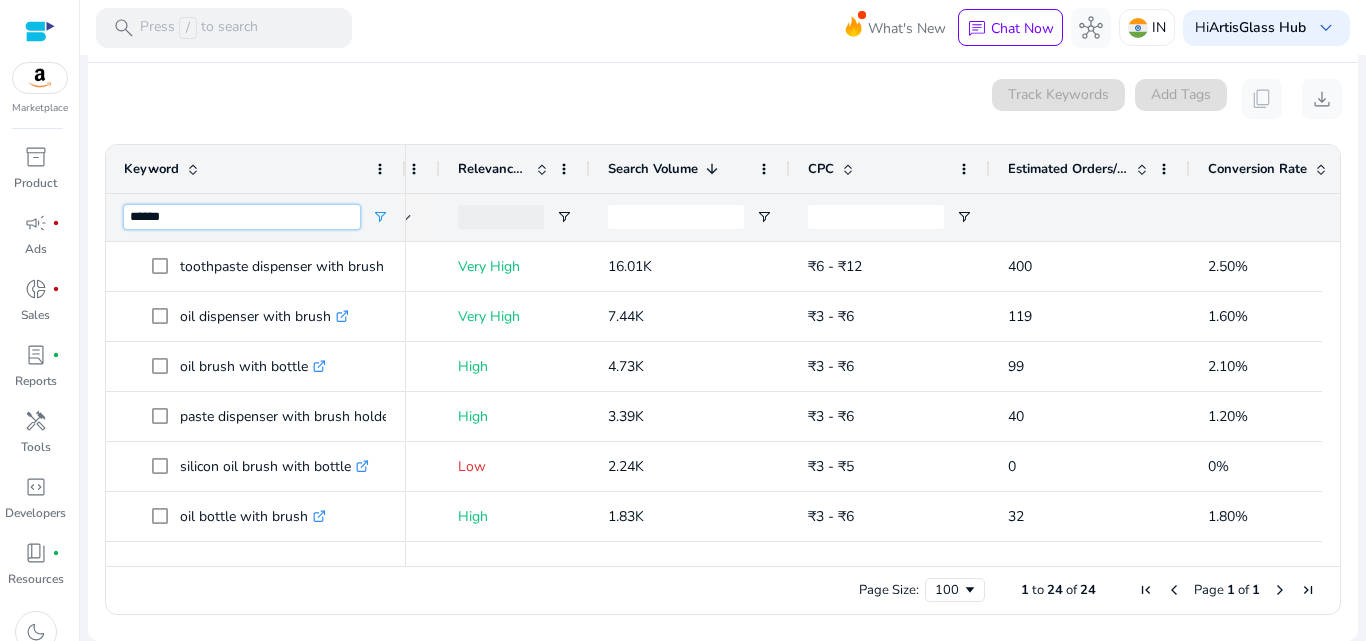 click on "******" at bounding box center (242, 217) 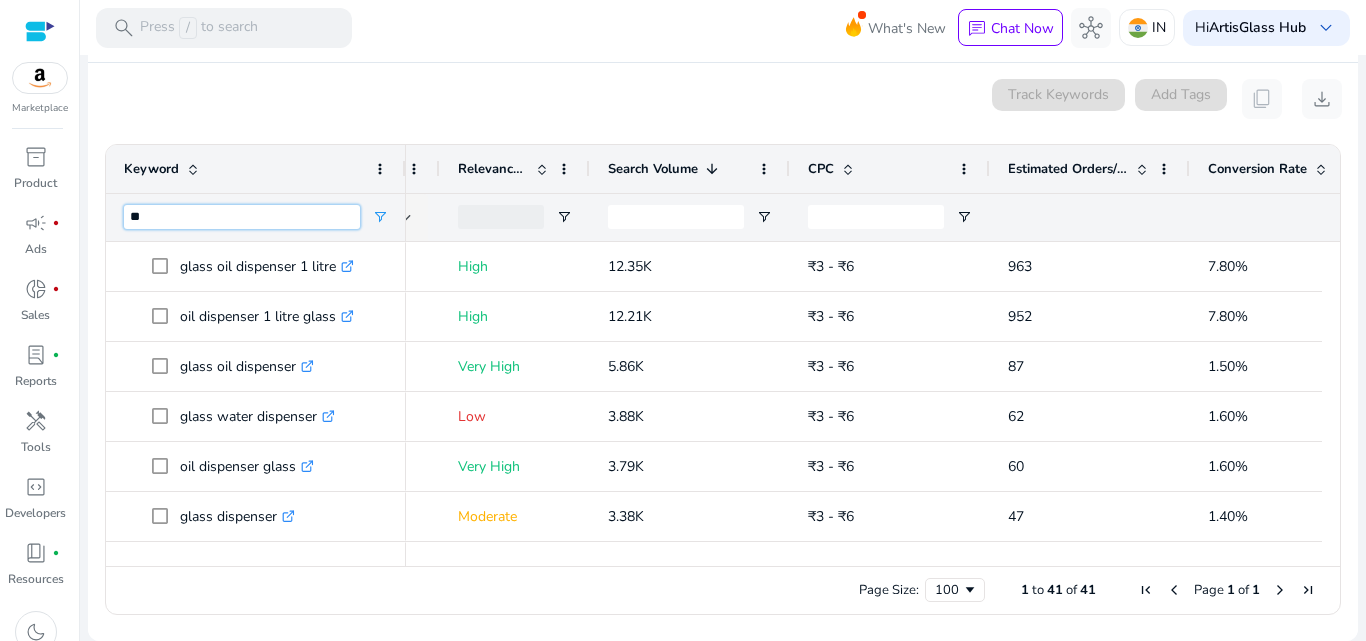 type on "*" 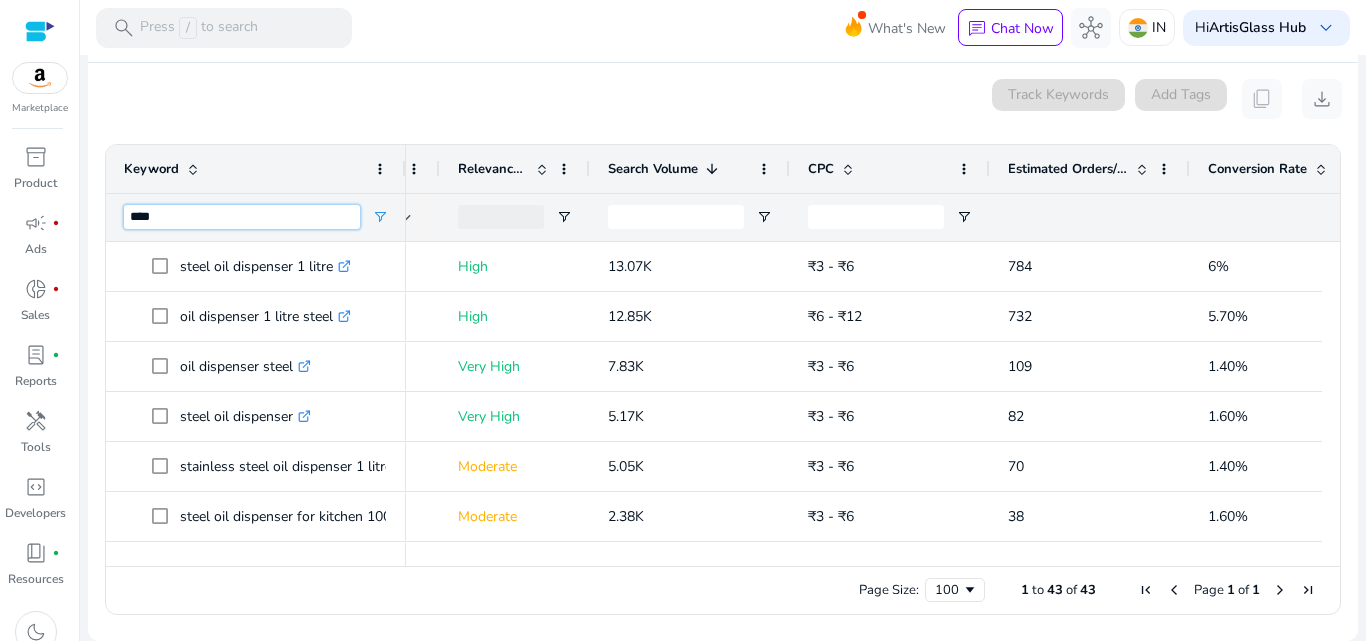 type on "****" 